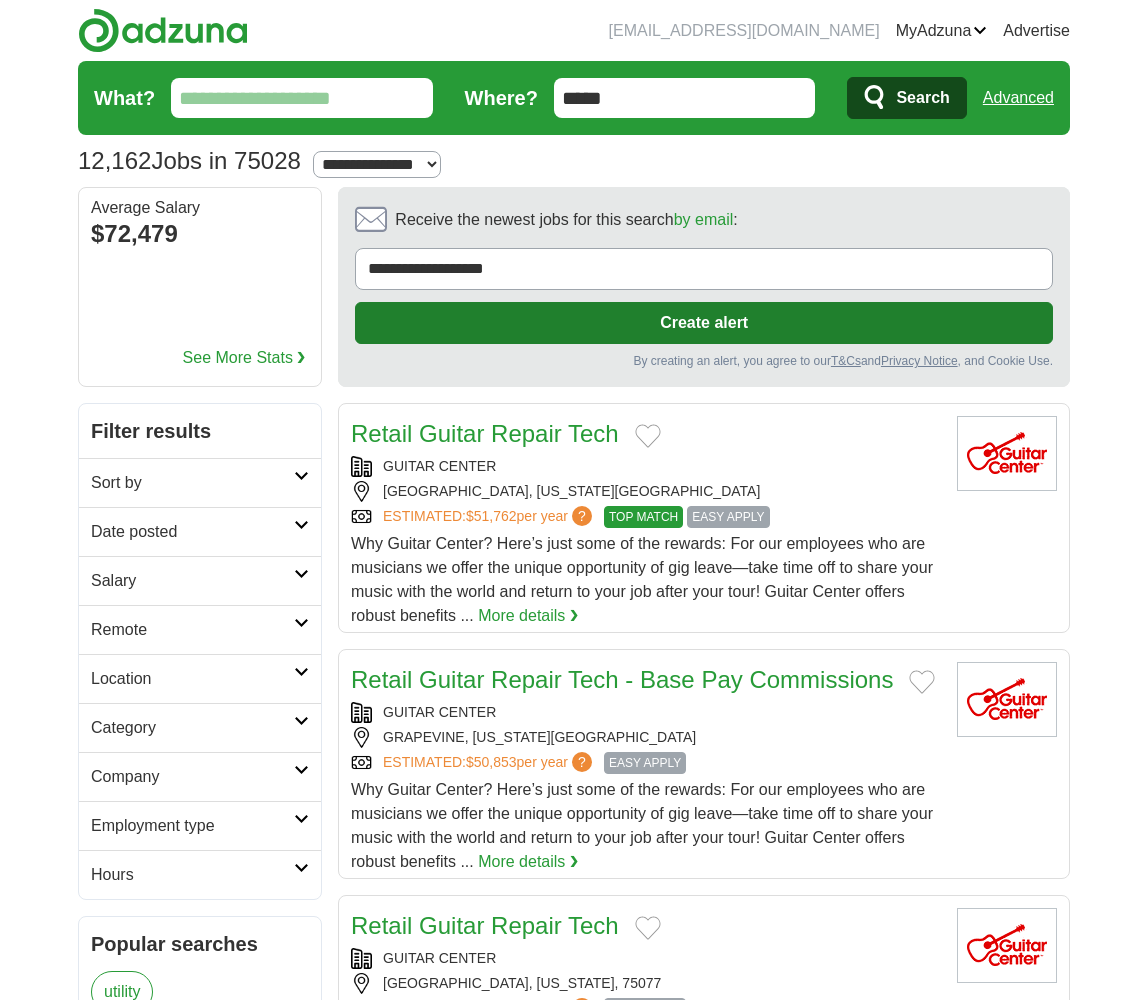 scroll, scrollTop: 0, scrollLeft: 0, axis: both 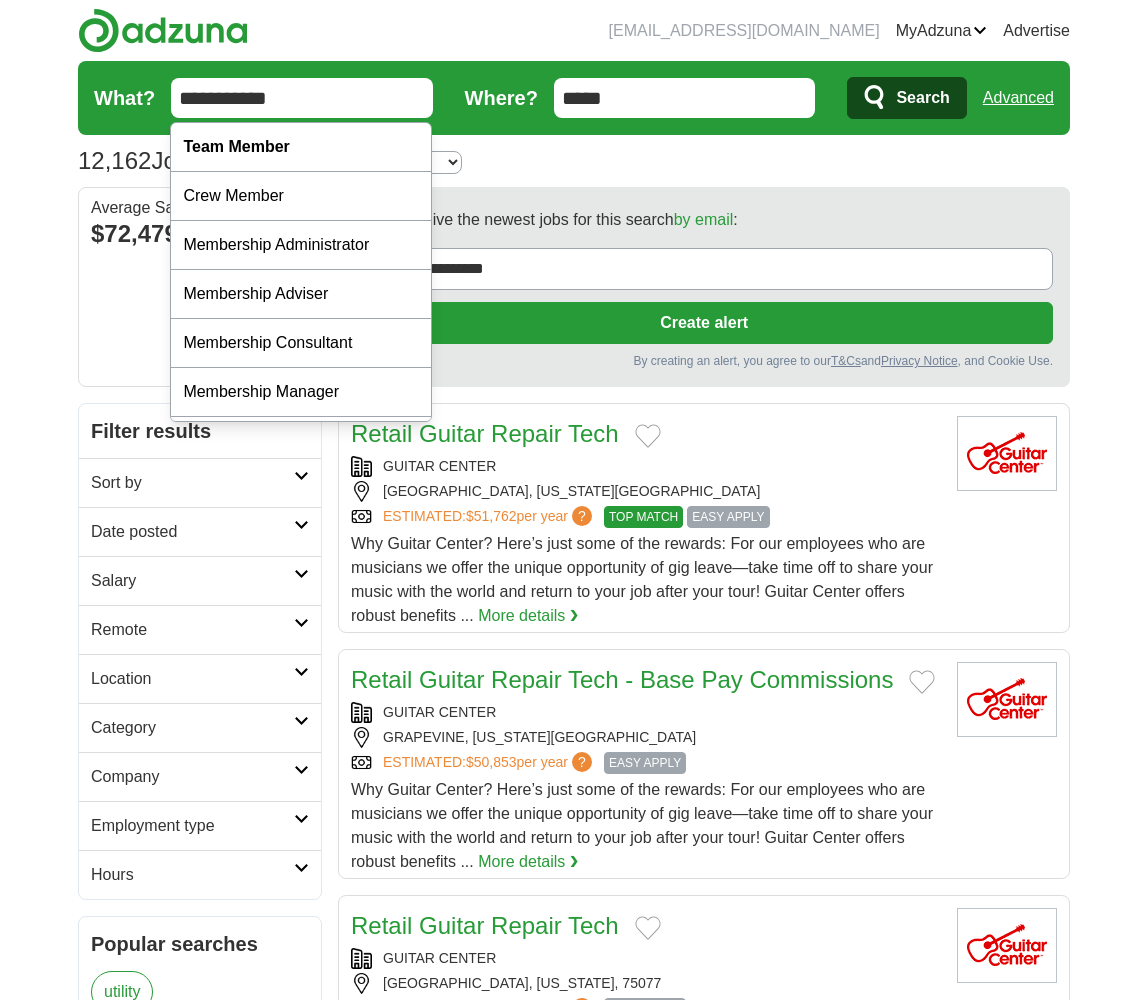 type on "**********" 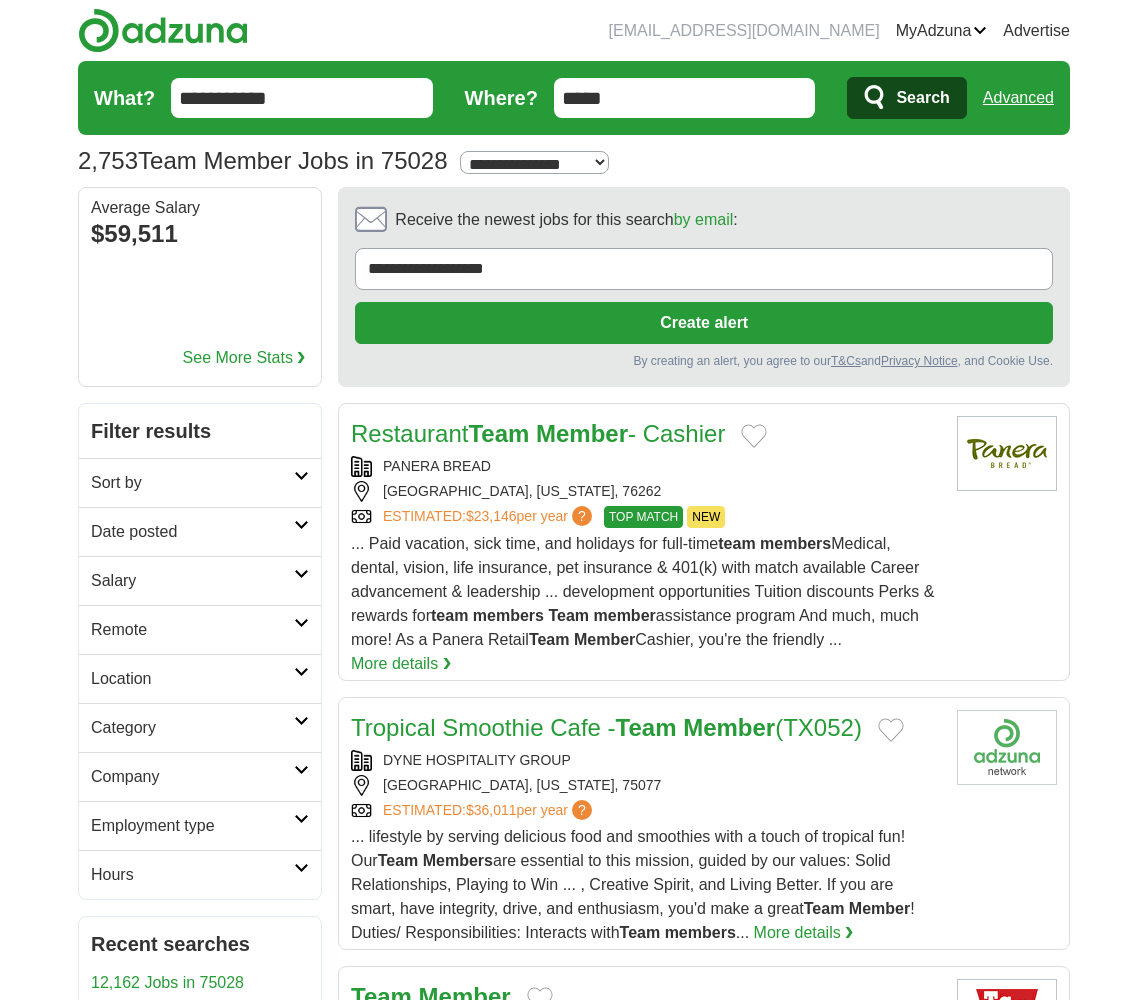 scroll, scrollTop: 0, scrollLeft: 0, axis: both 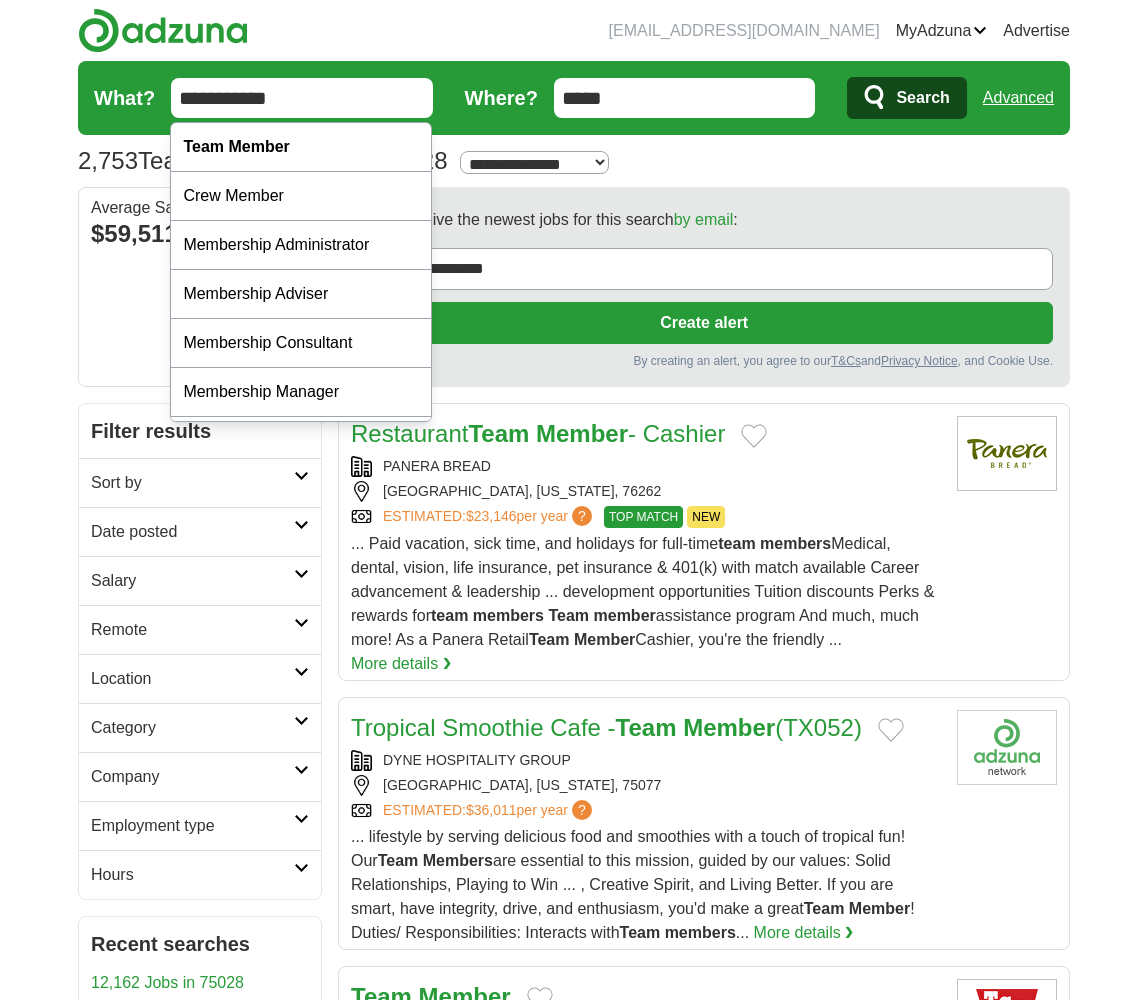 drag, startPoint x: 336, startPoint y: 96, endPoint x: 156, endPoint y: 95, distance: 180.00278 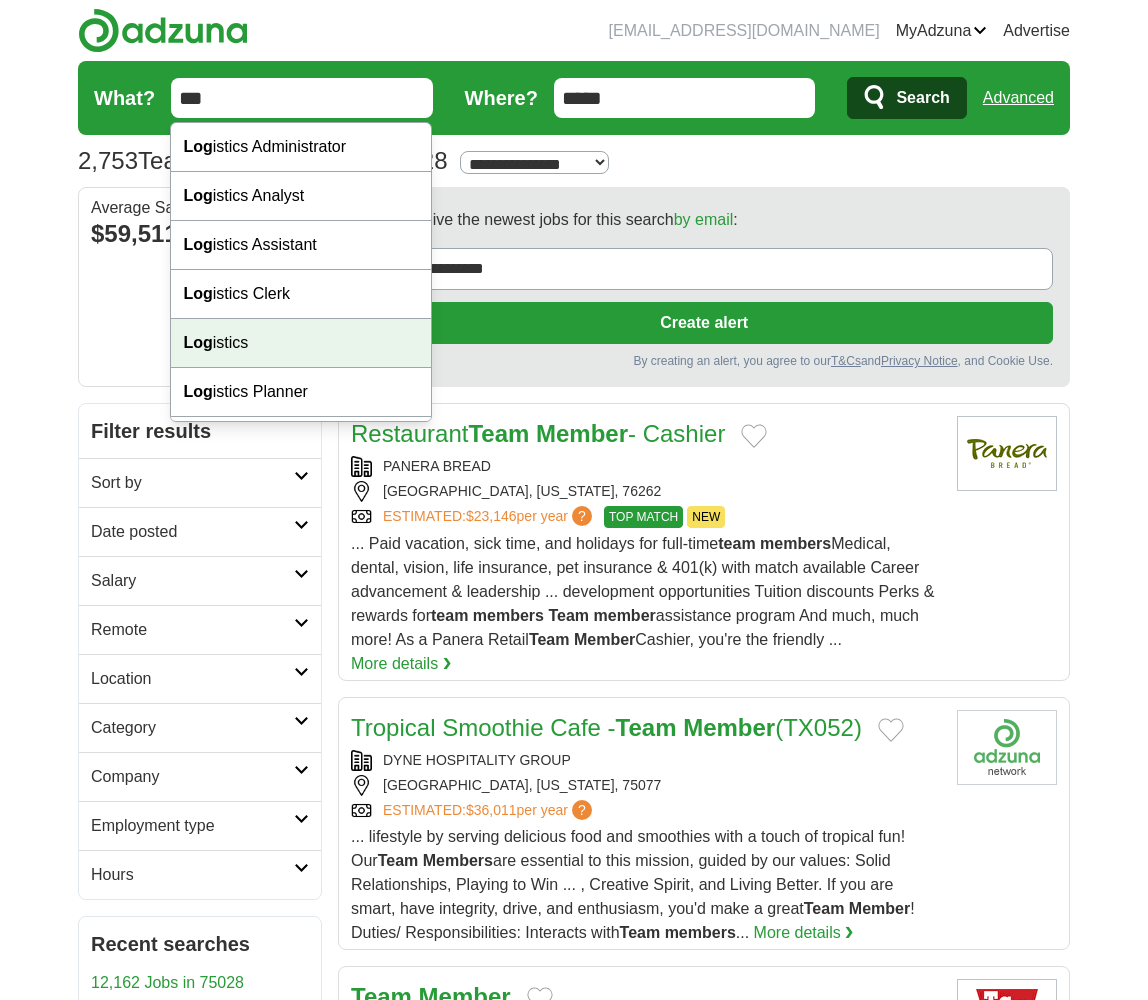 click on "Log istics" at bounding box center (301, 343) 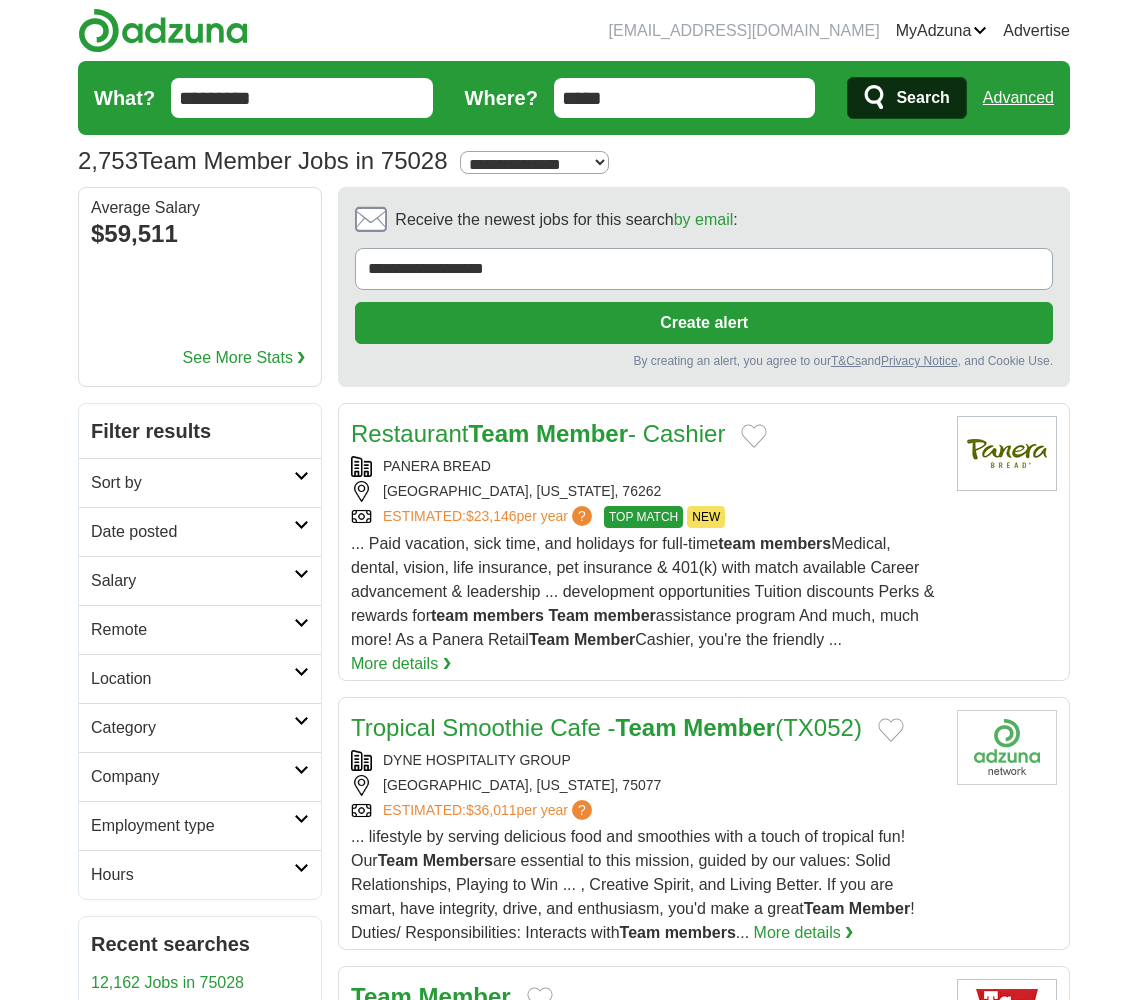 click on "Search" at bounding box center (922, 98) 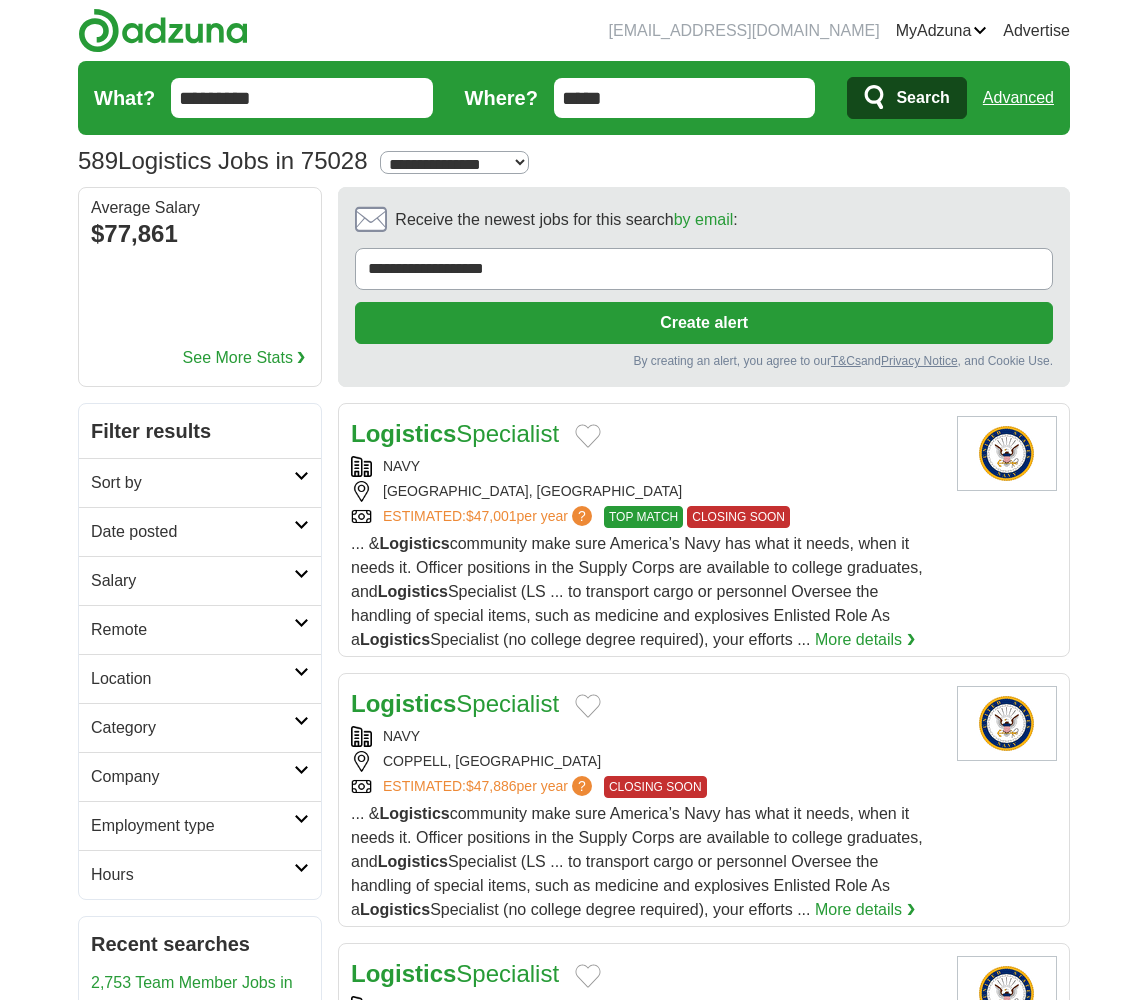 scroll, scrollTop: 0, scrollLeft: 0, axis: both 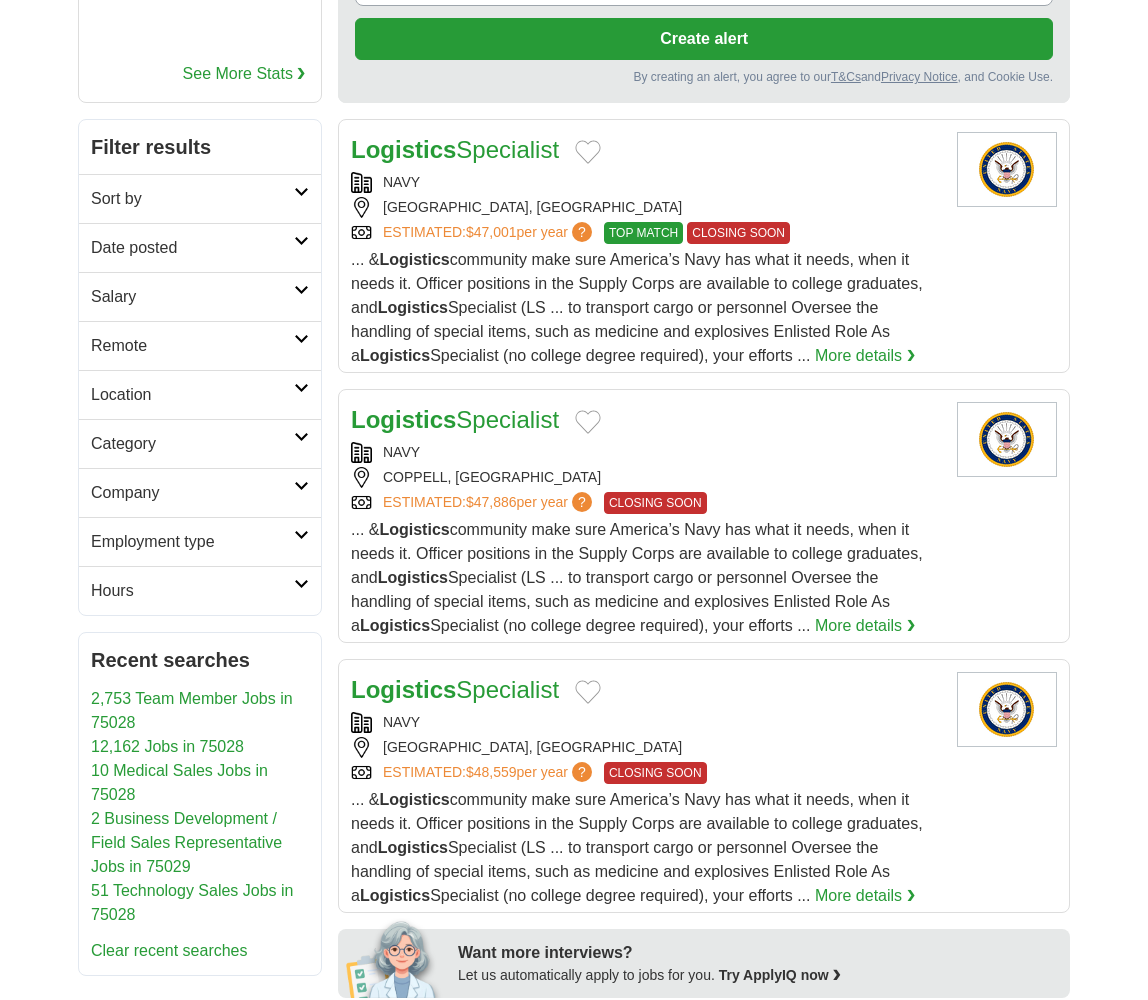 click on "Salary" at bounding box center [192, 297] 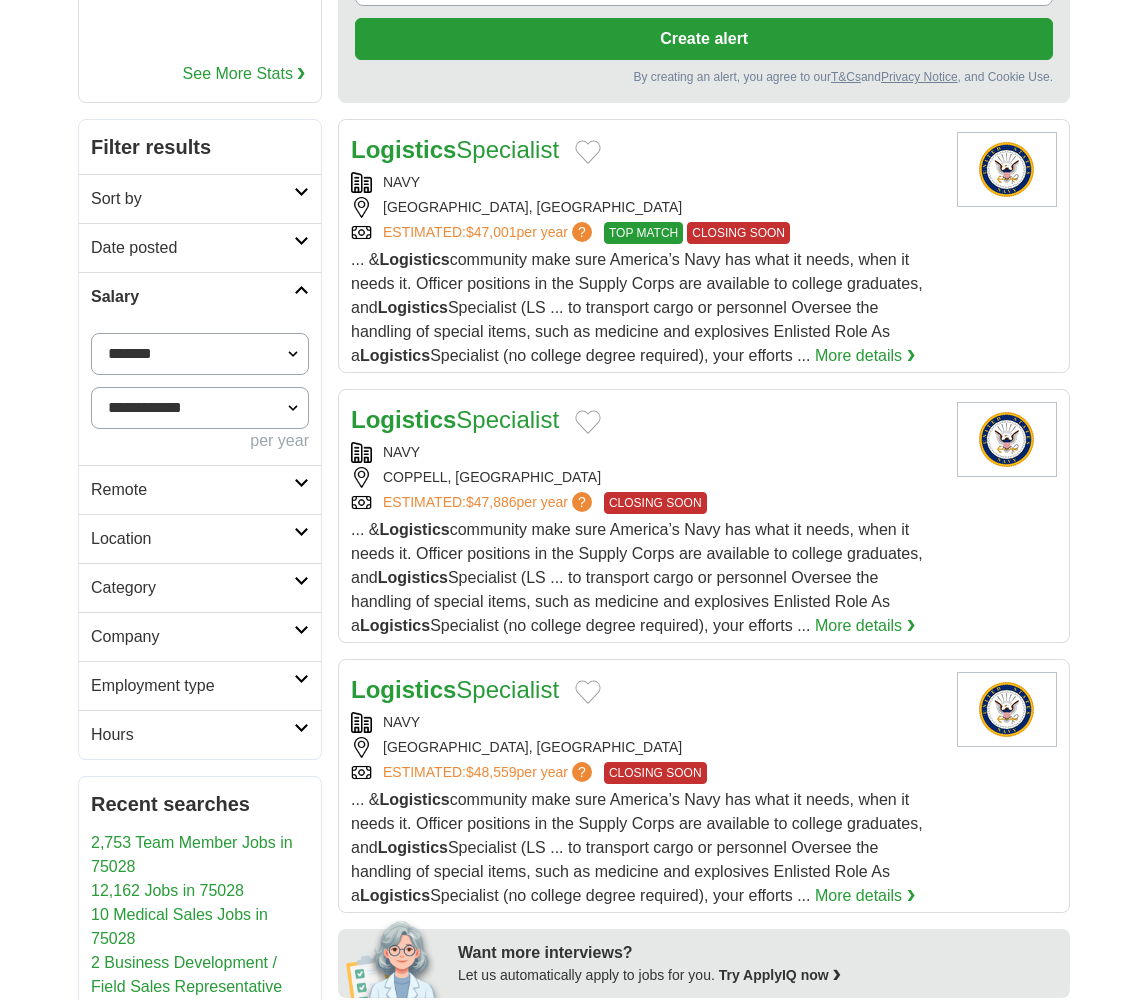 select on "*****" 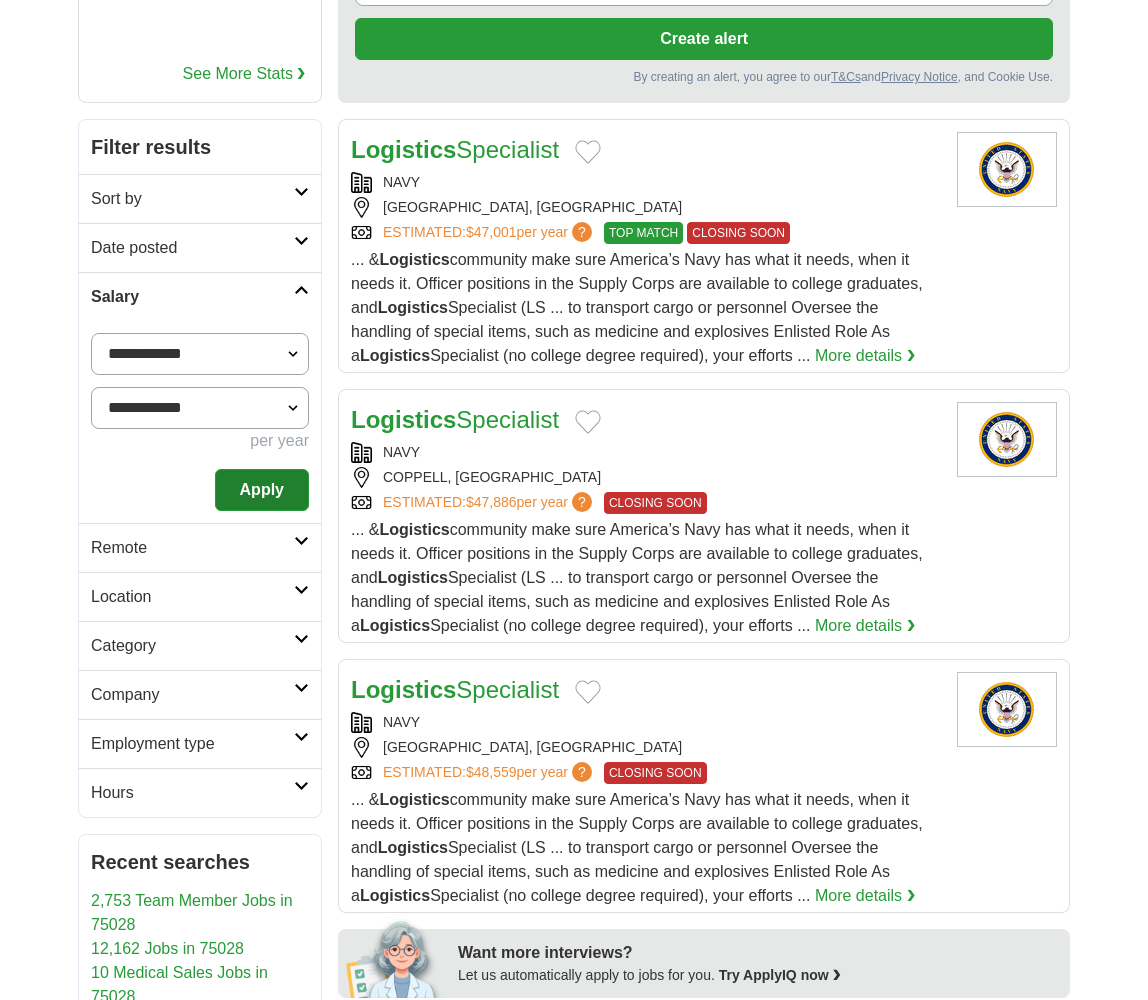 click on "Apply" at bounding box center (262, 490) 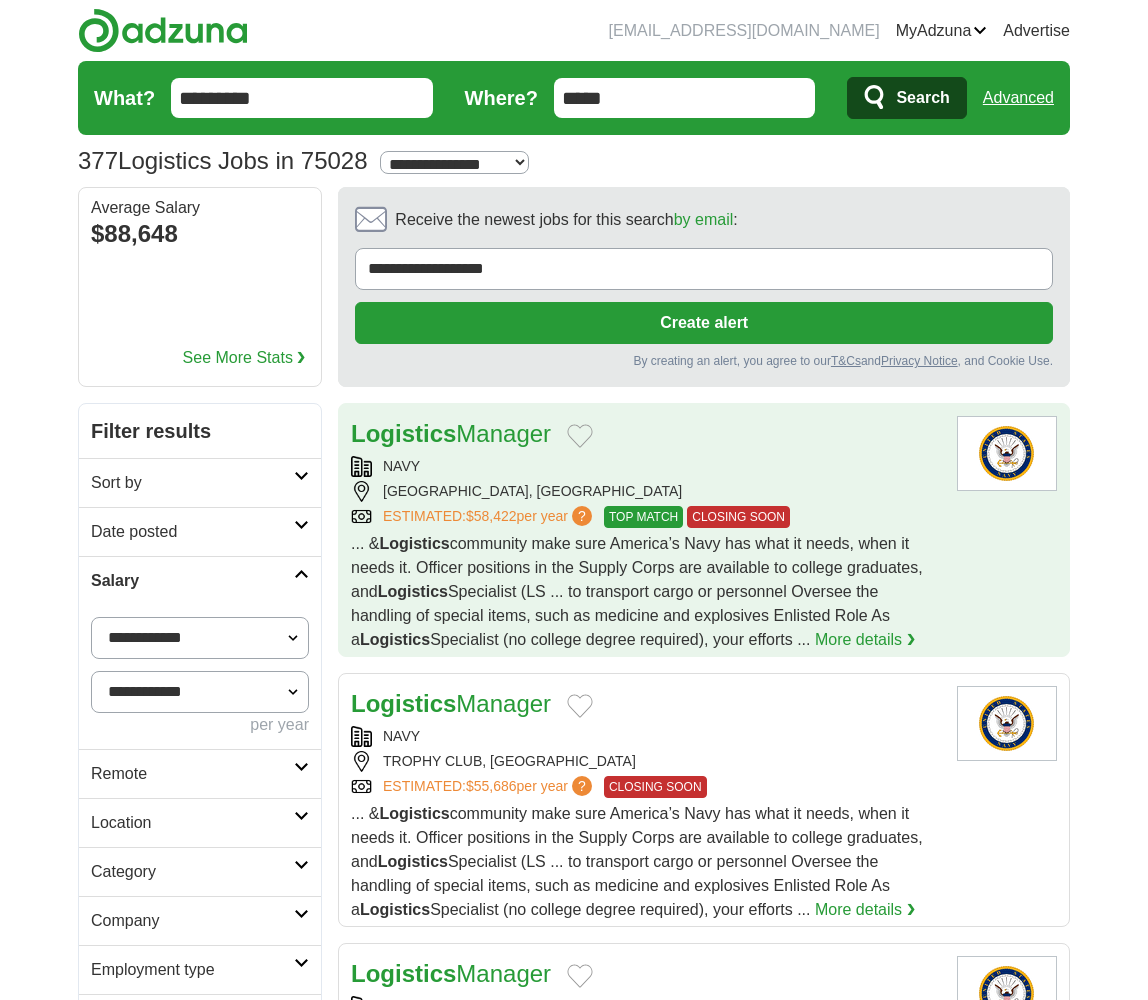 scroll, scrollTop: 0, scrollLeft: 0, axis: both 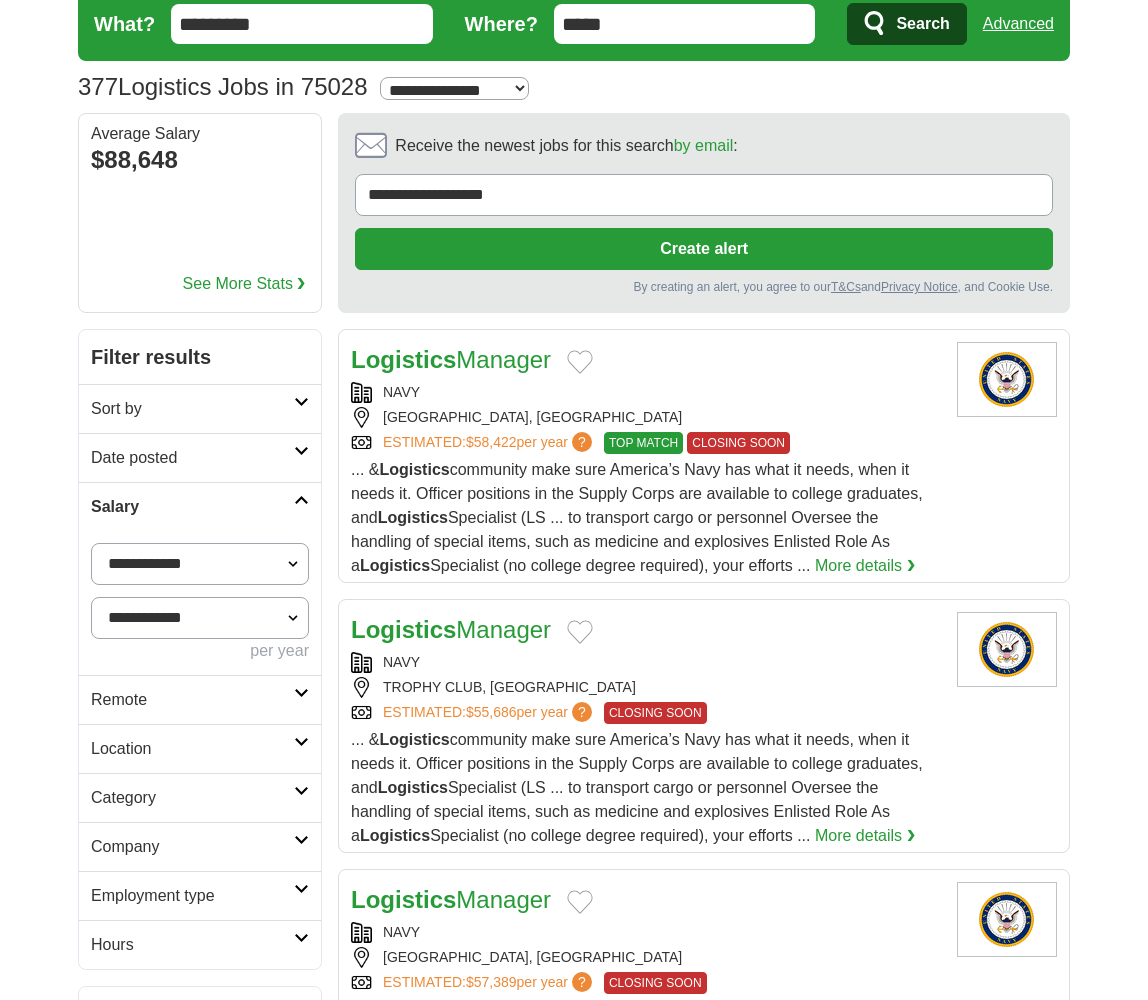 select on "*****" 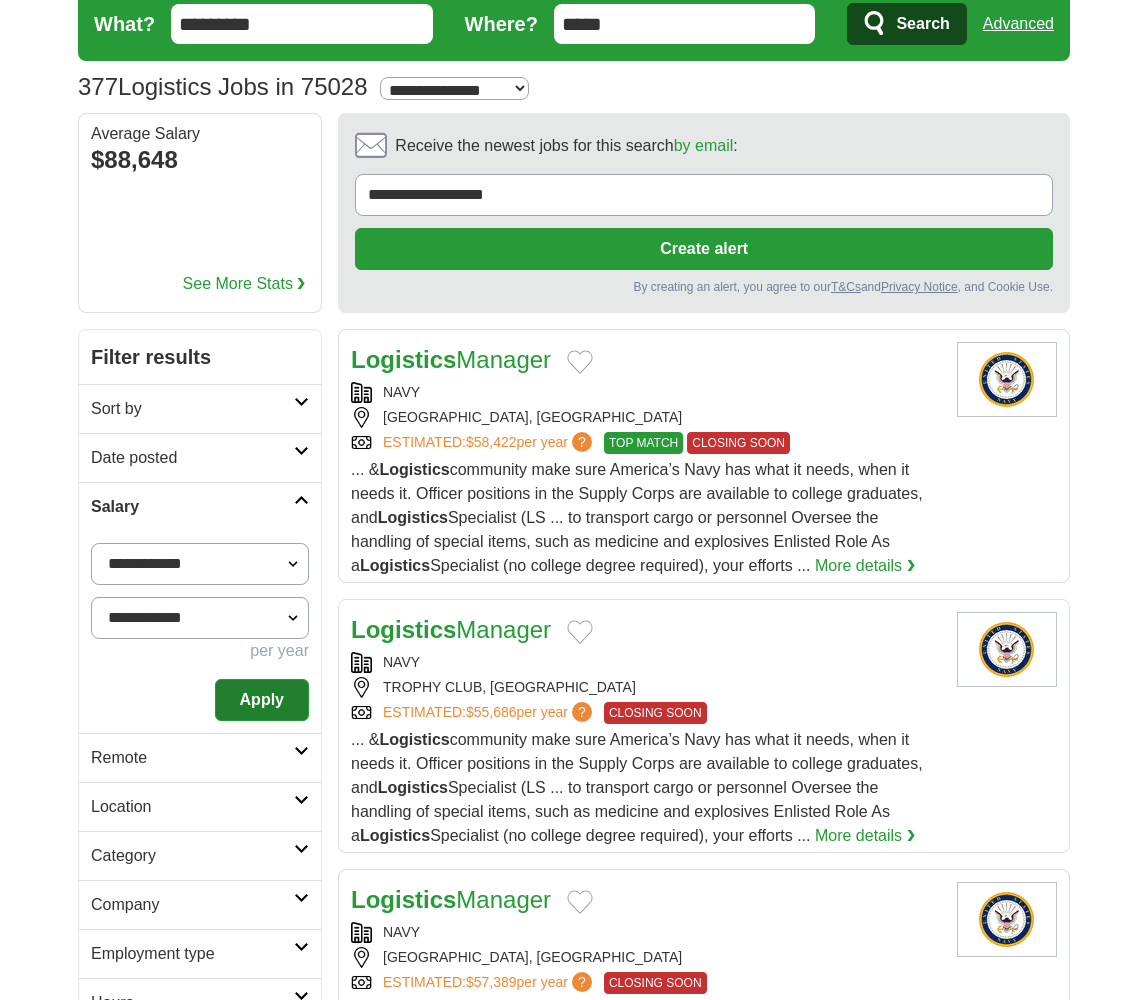 click on "Apply" at bounding box center [262, 700] 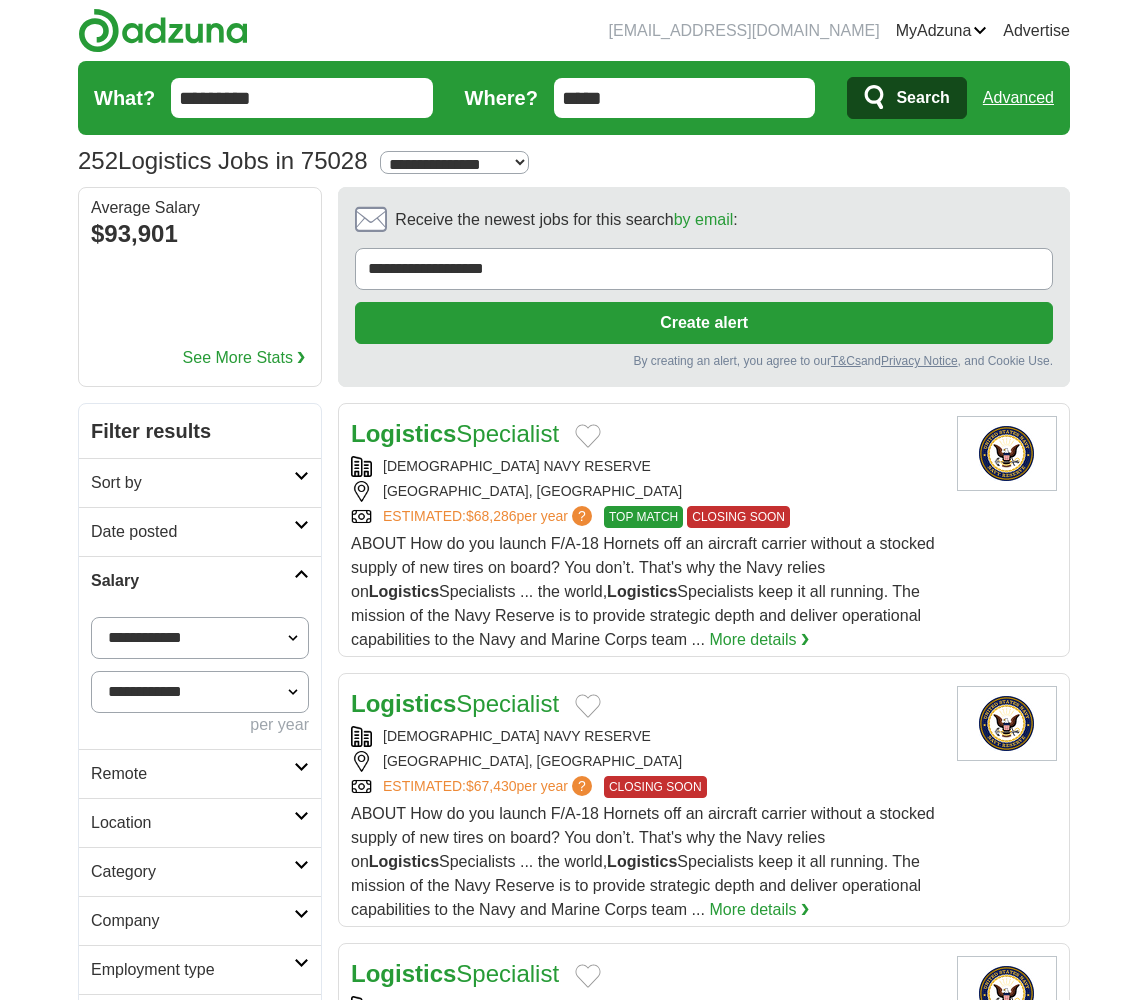 scroll, scrollTop: 97, scrollLeft: 0, axis: vertical 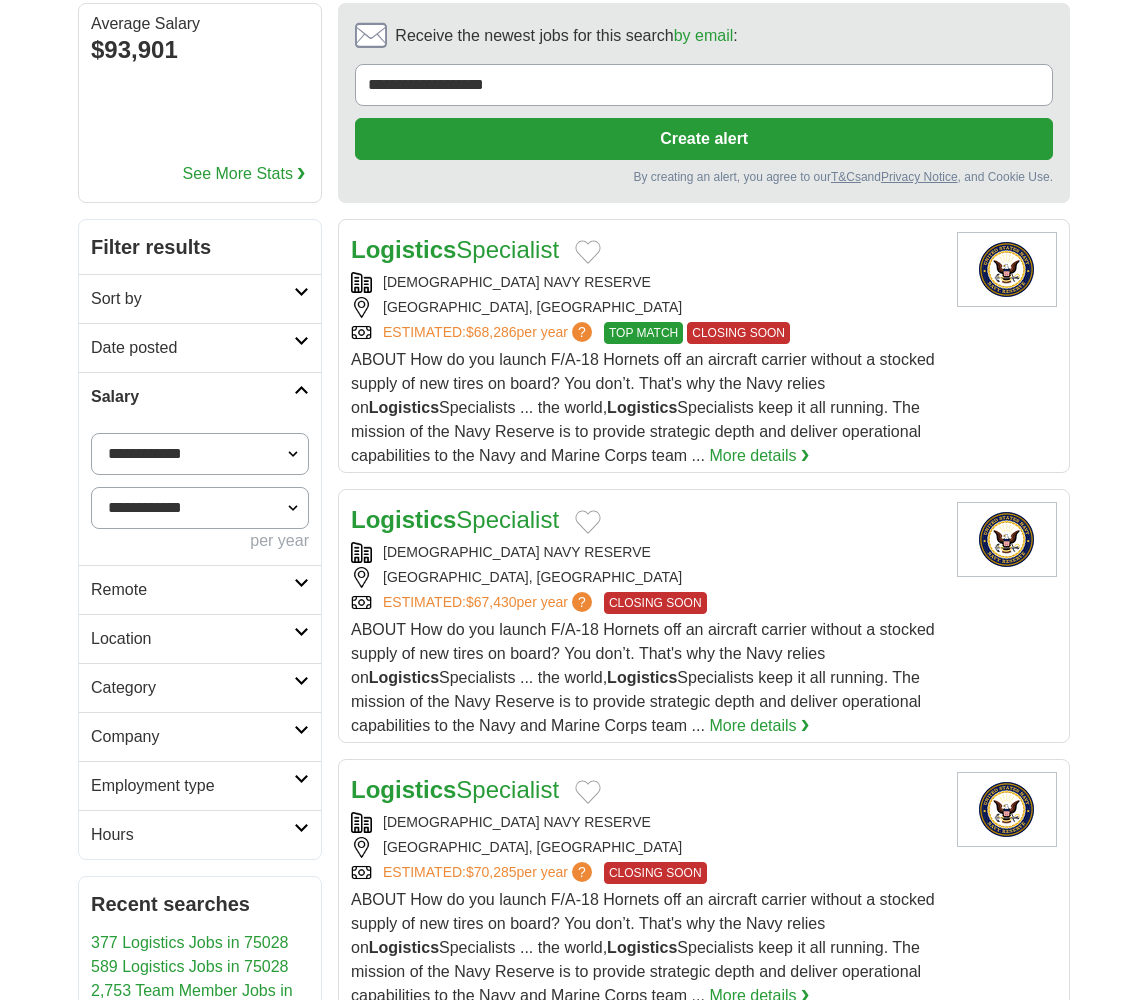 click on "Sort by" at bounding box center [192, 299] 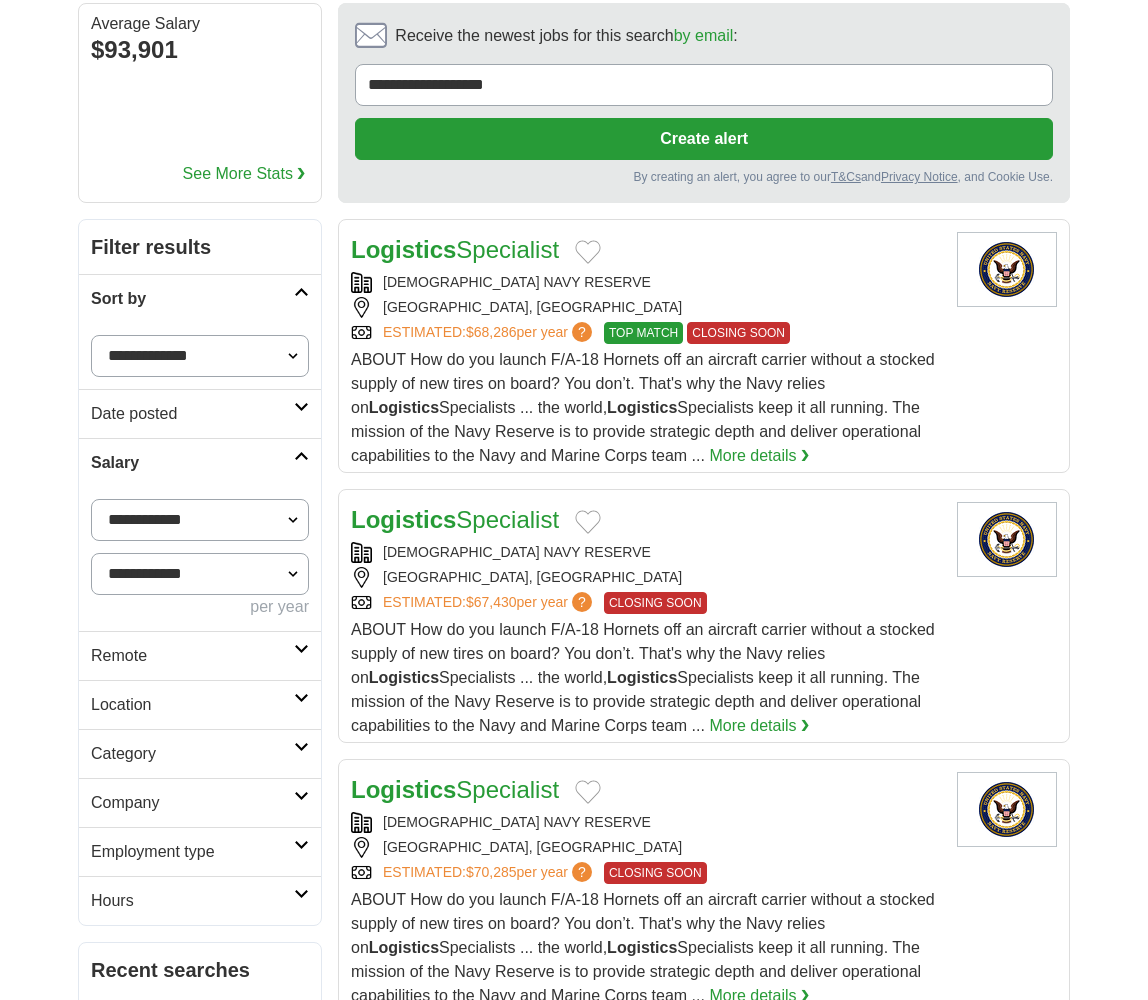 click on "Sort by" at bounding box center [192, 299] 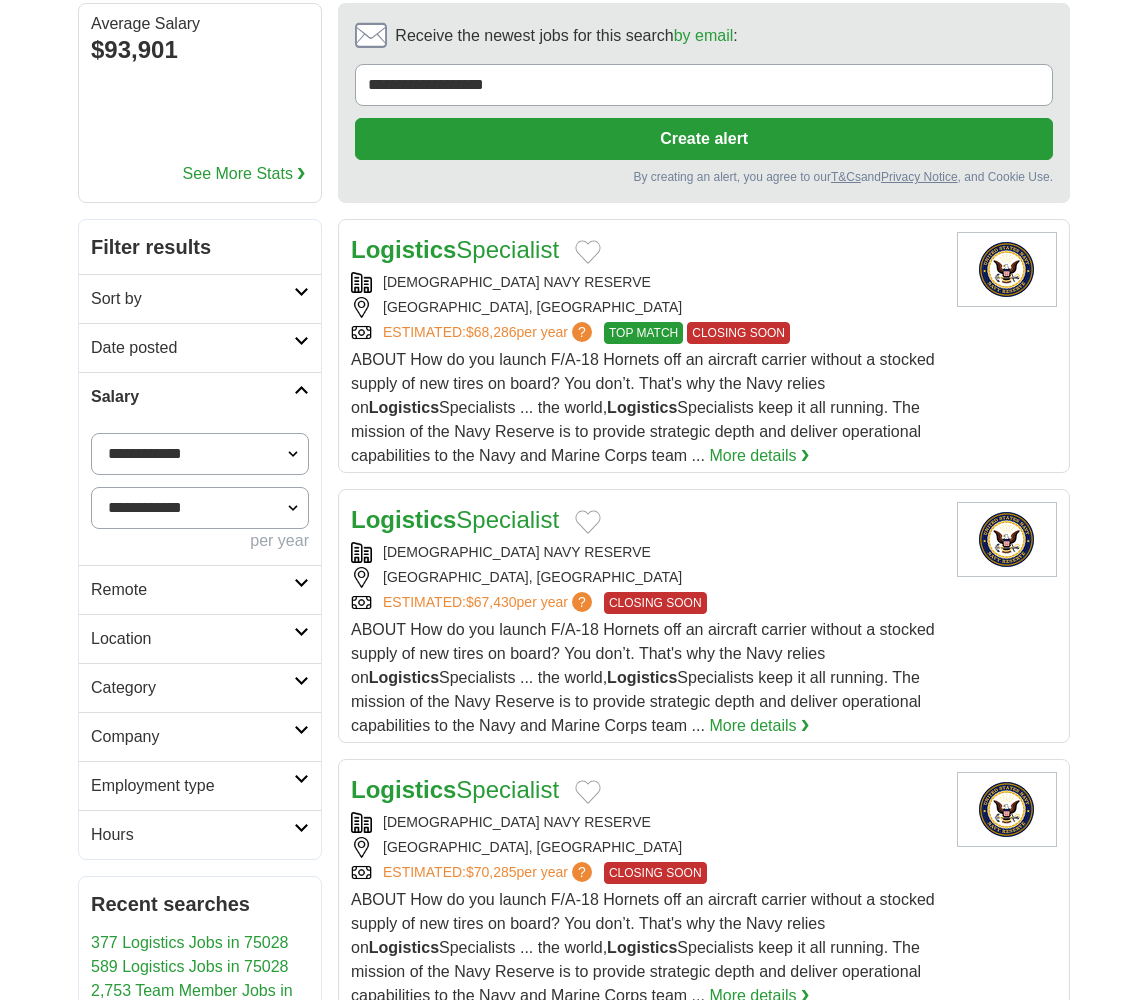 click on "Category" at bounding box center [192, 688] 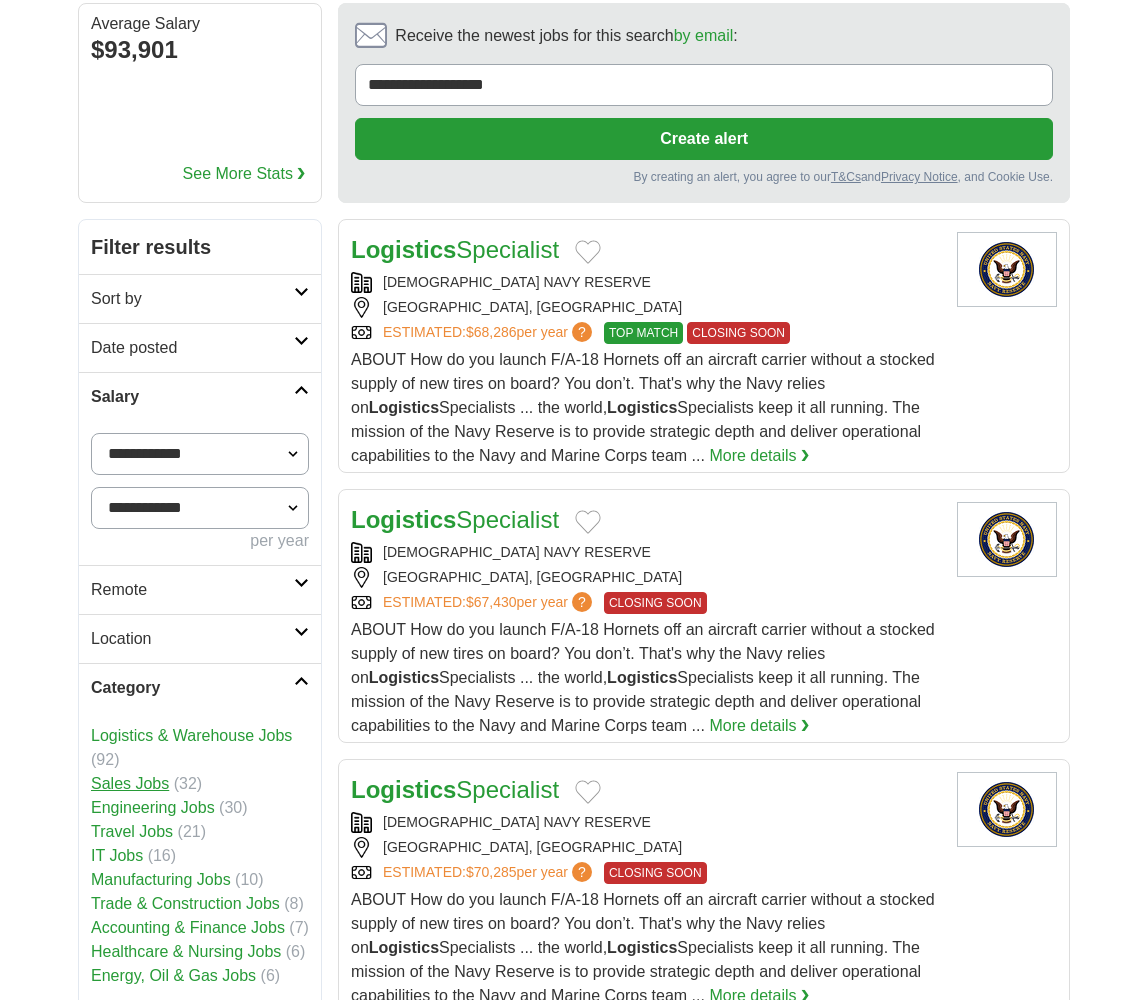 scroll, scrollTop: 183, scrollLeft: 0, axis: vertical 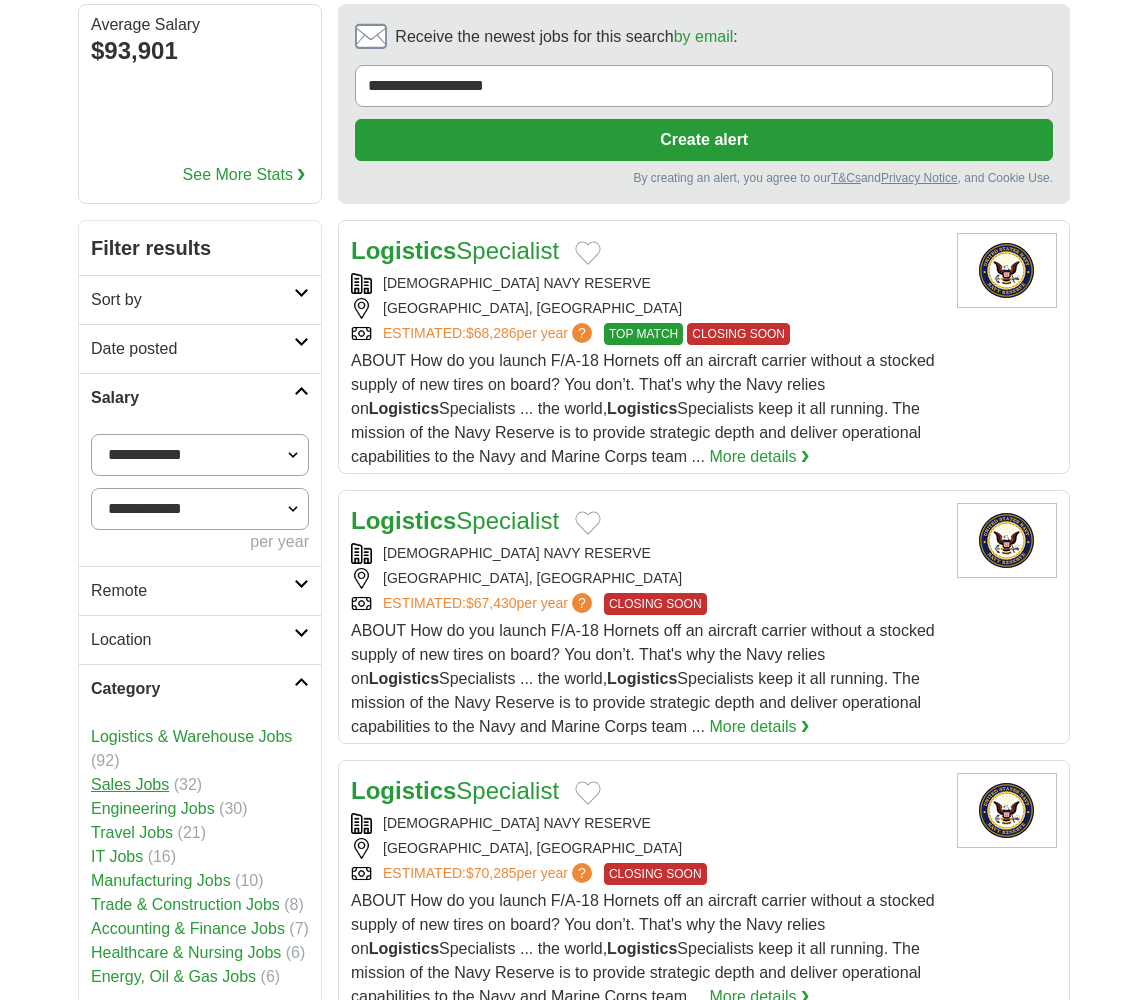 click on "Sales Jobs   (32)" at bounding box center [200, 785] 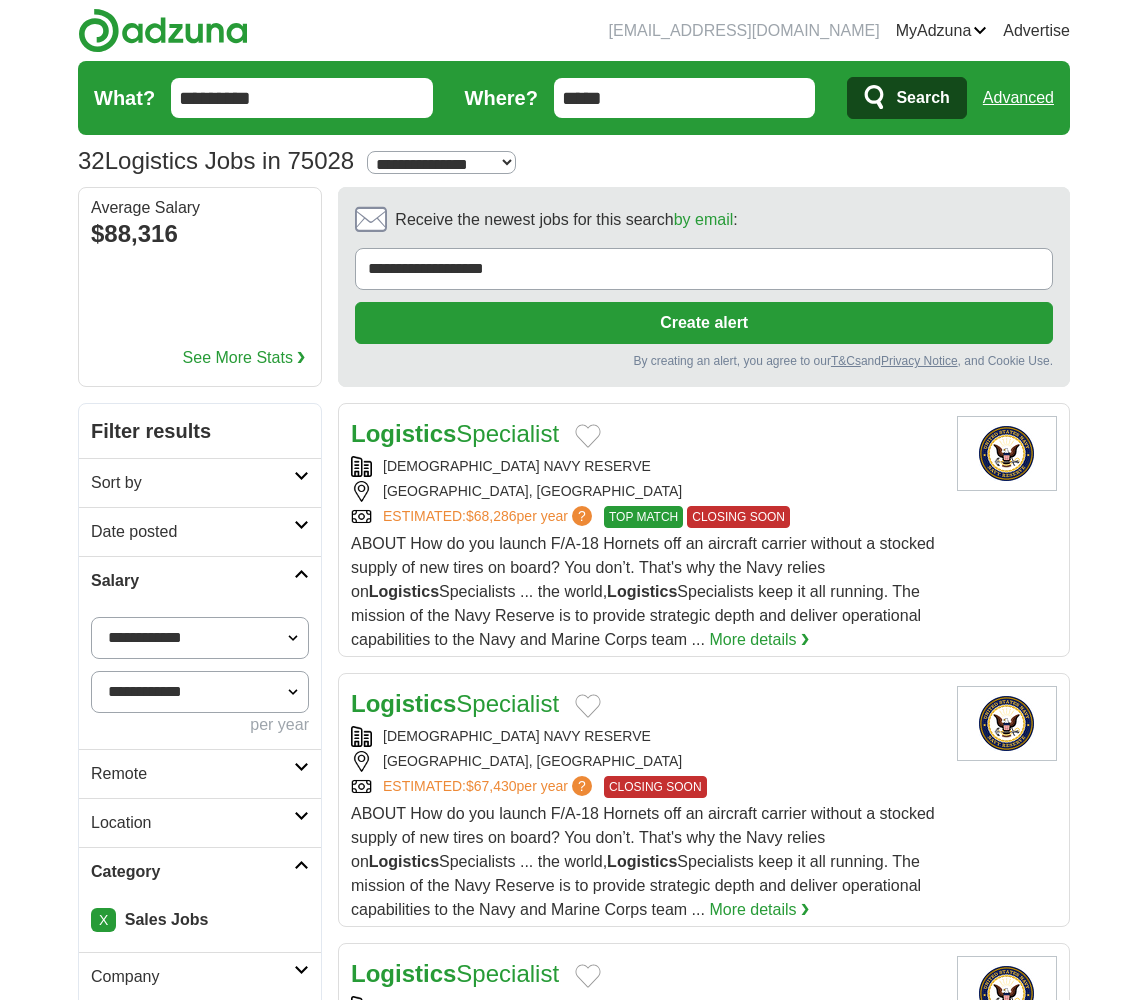 scroll, scrollTop: 0, scrollLeft: 0, axis: both 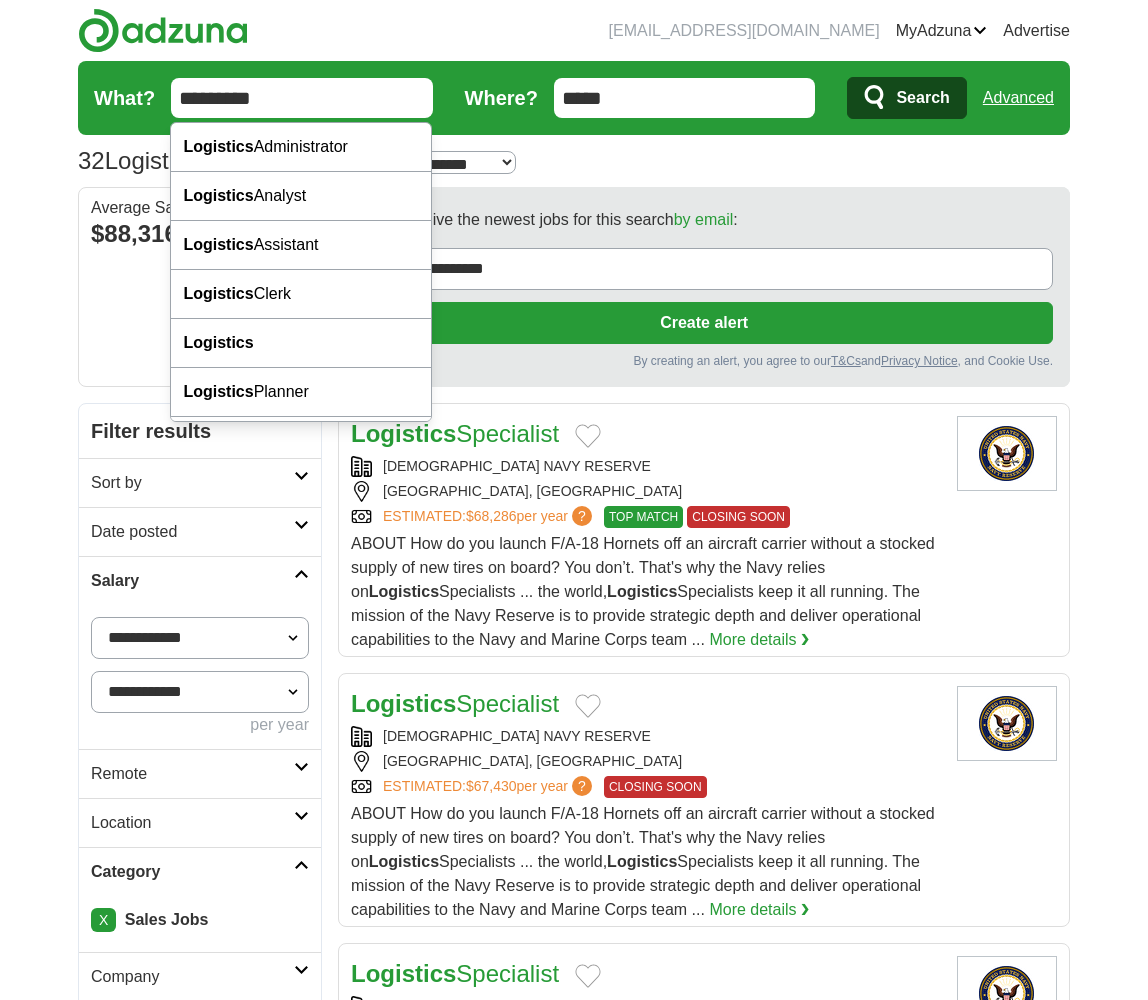 drag, startPoint x: 316, startPoint y: 100, endPoint x: 167, endPoint y: 95, distance: 149.08386 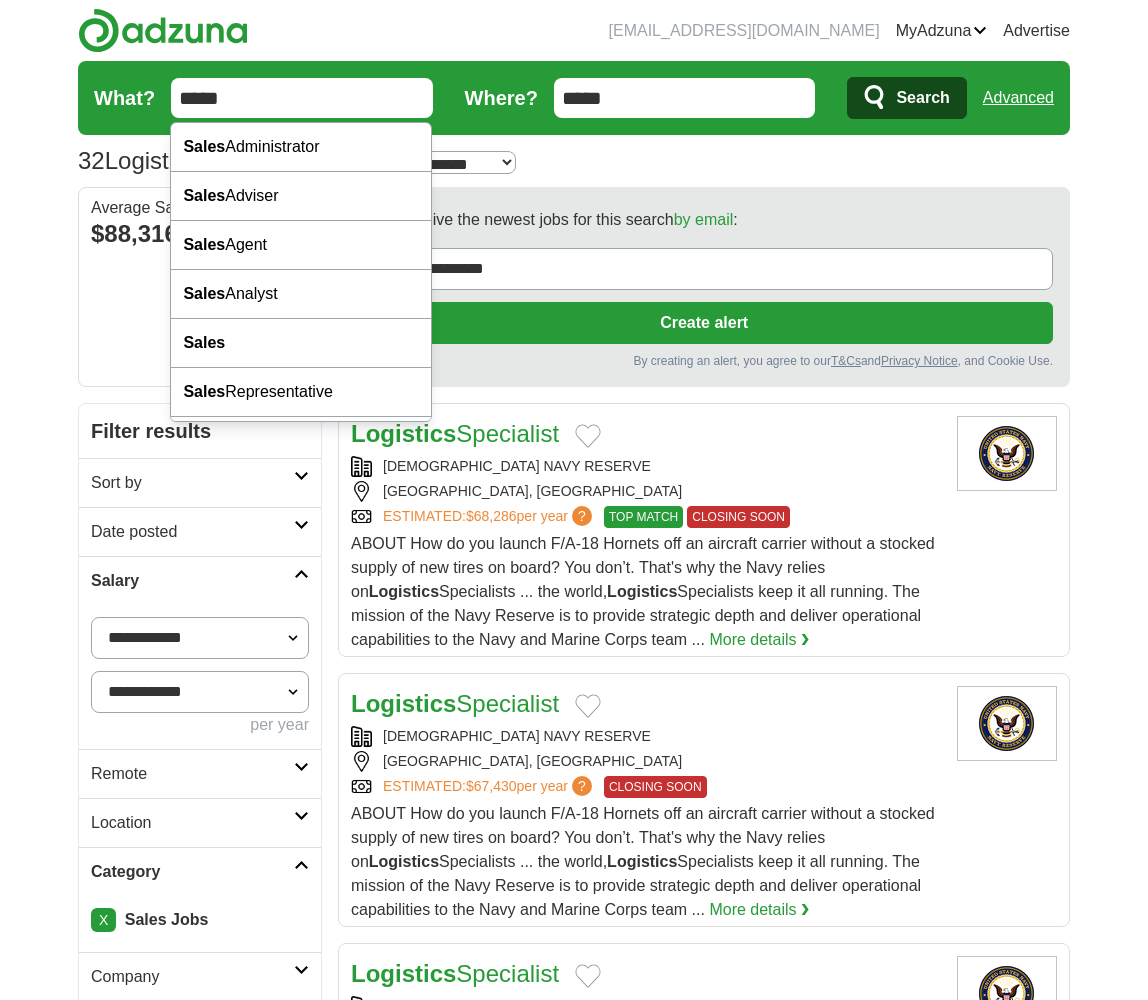 type on "*****" 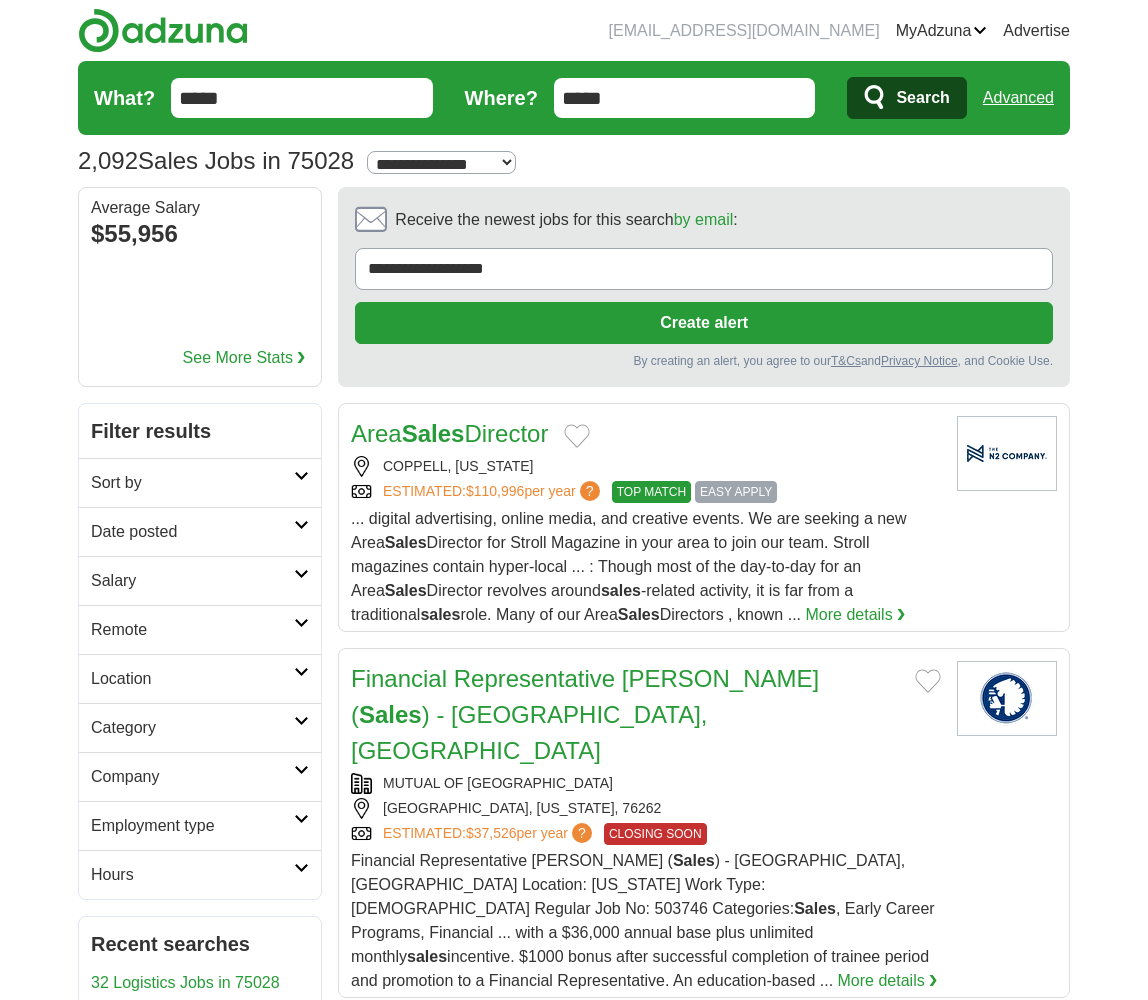 scroll, scrollTop: 0, scrollLeft: 0, axis: both 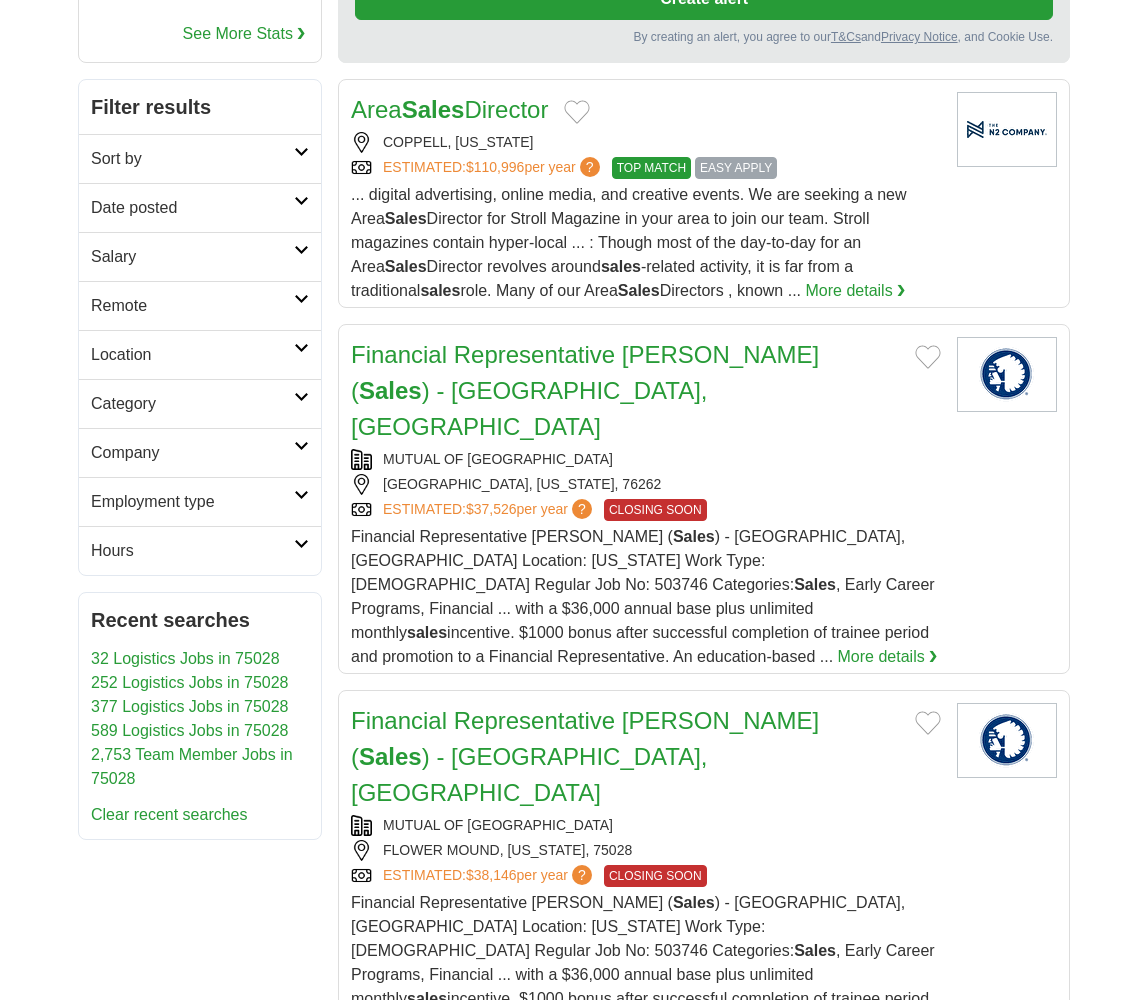 click on "Salary" at bounding box center (192, 257) 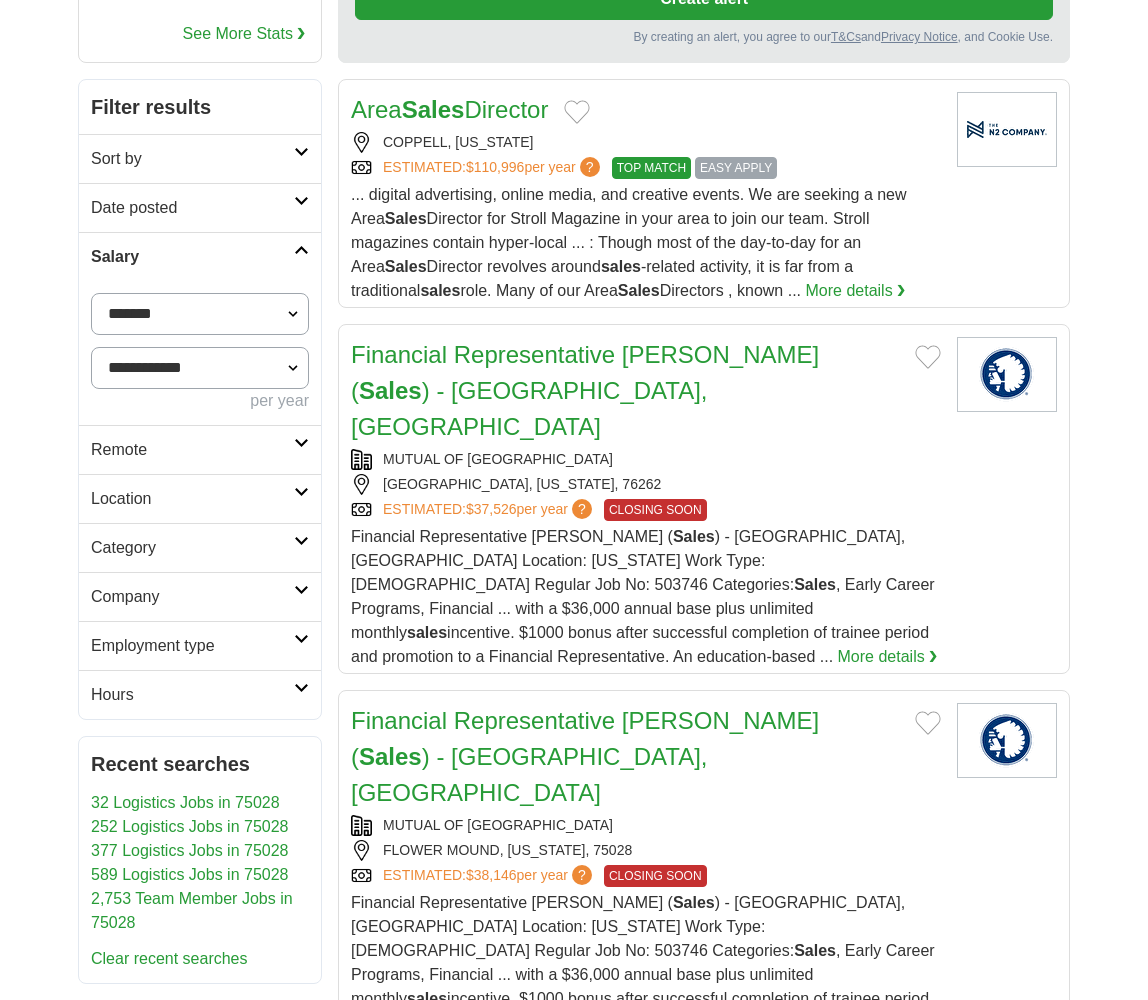 select on "*****" 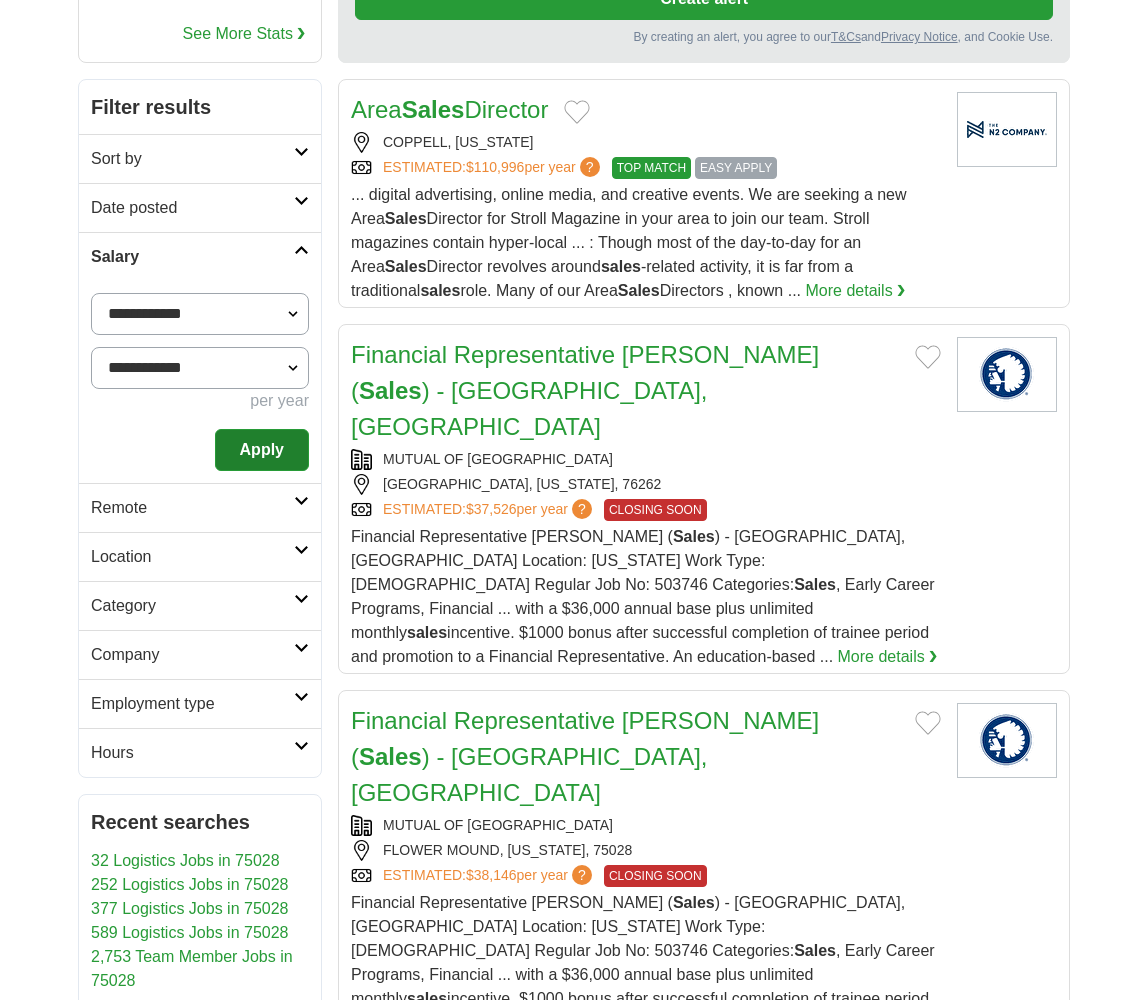 click on "Apply" at bounding box center (262, 450) 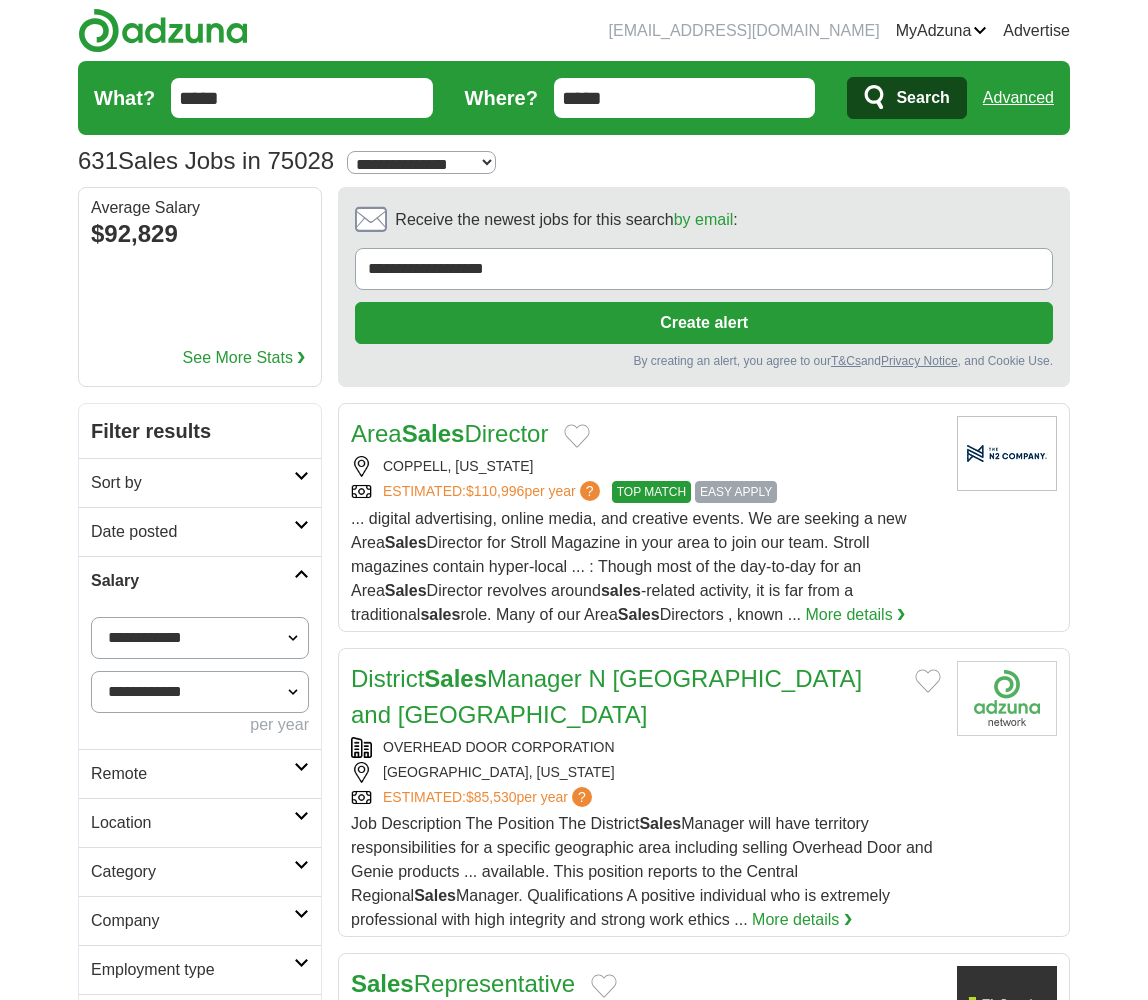 scroll, scrollTop: 0, scrollLeft: 0, axis: both 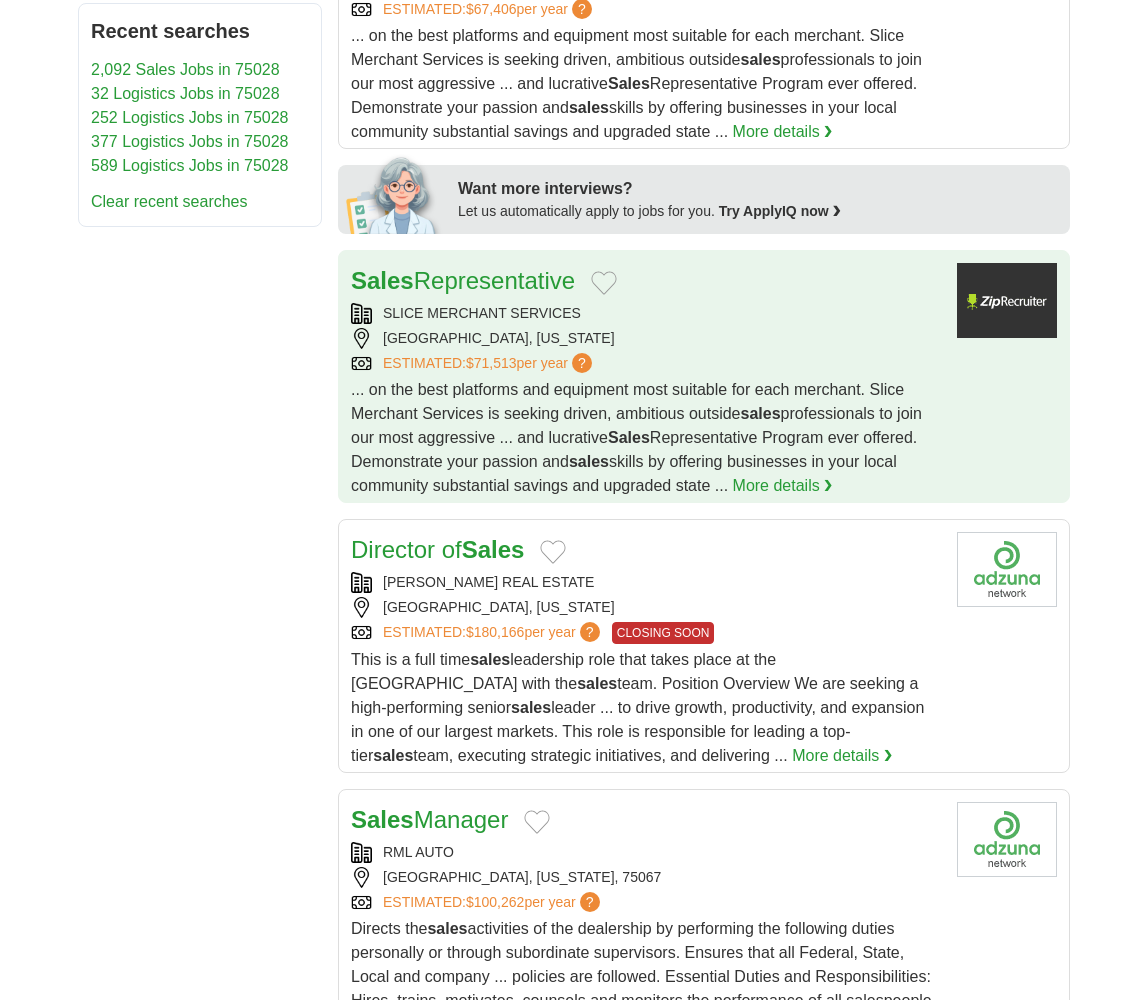 click at bounding box center (604, 283) 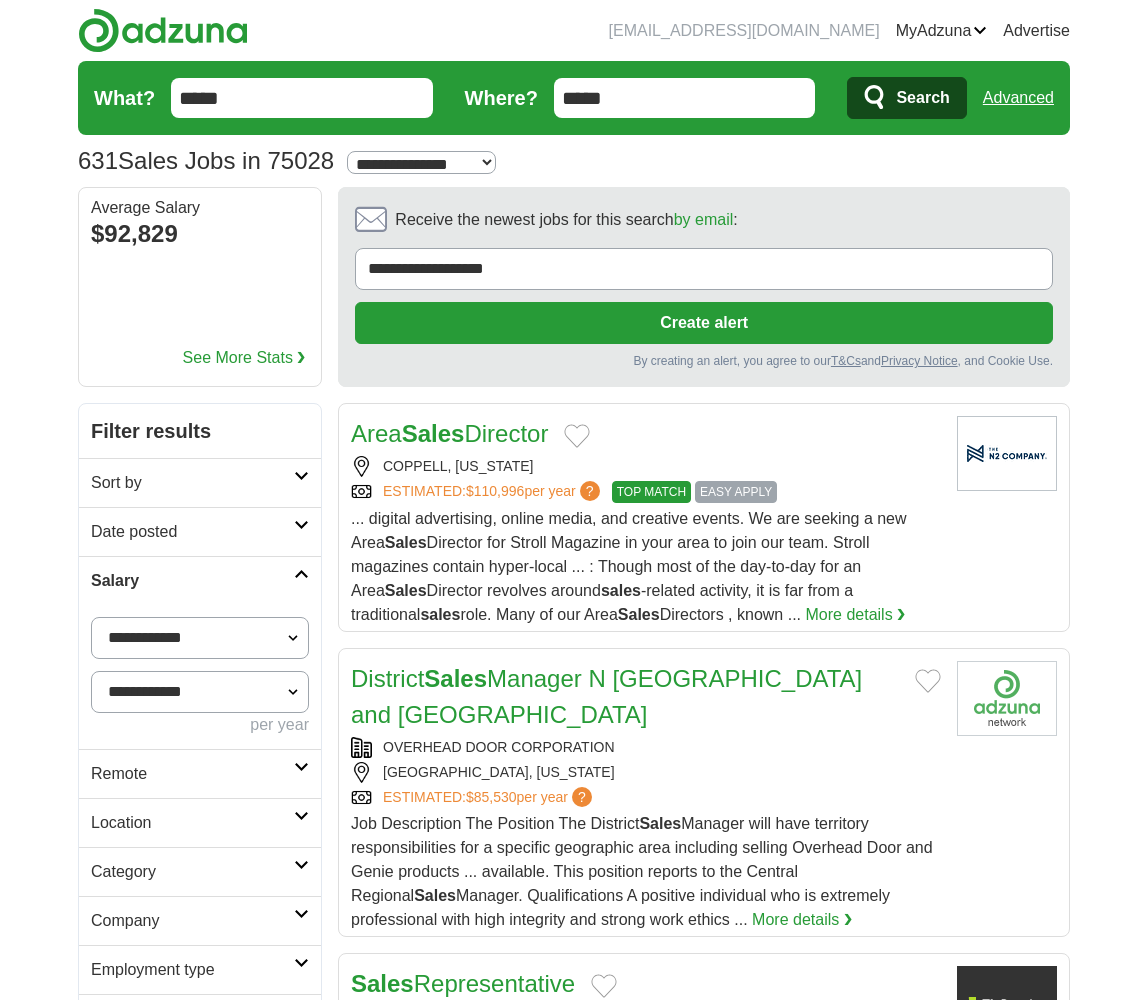 scroll, scrollTop: 0, scrollLeft: 0, axis: both 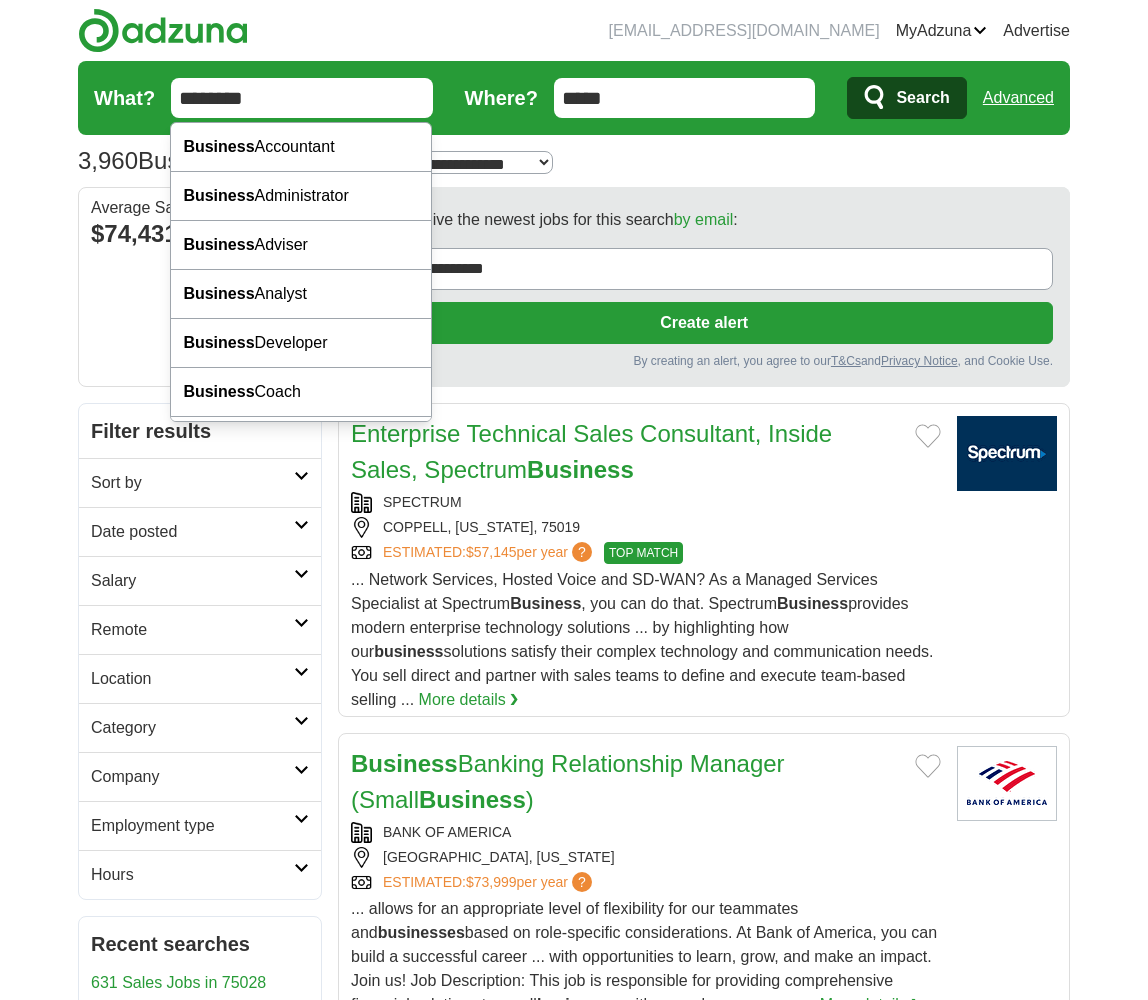 drag, startPoint x: 289, startPoint y: 95, endPoint x: 155, endPoint y: 90, distance: 134.09325 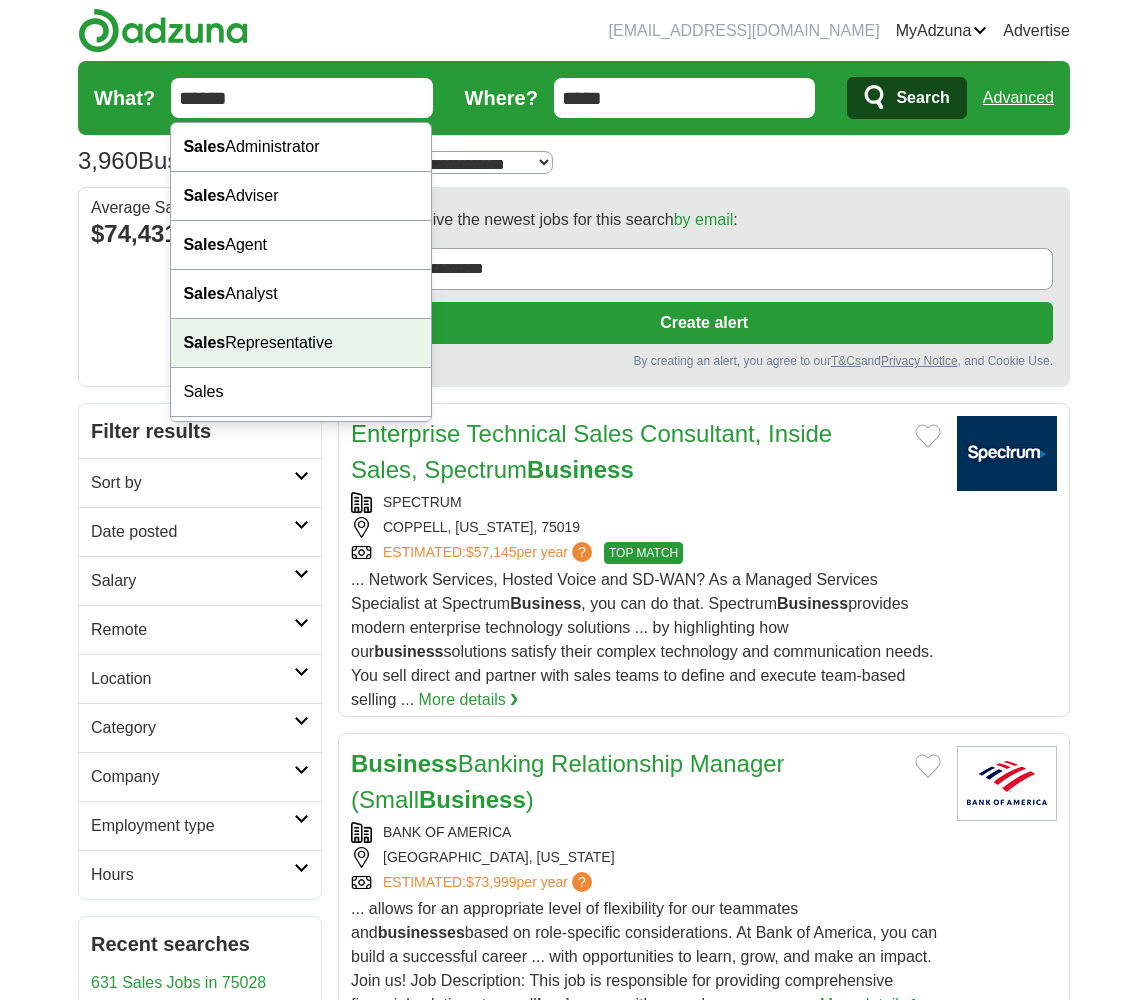 click on "Sales  Representative" at bounding box center (301, 343) 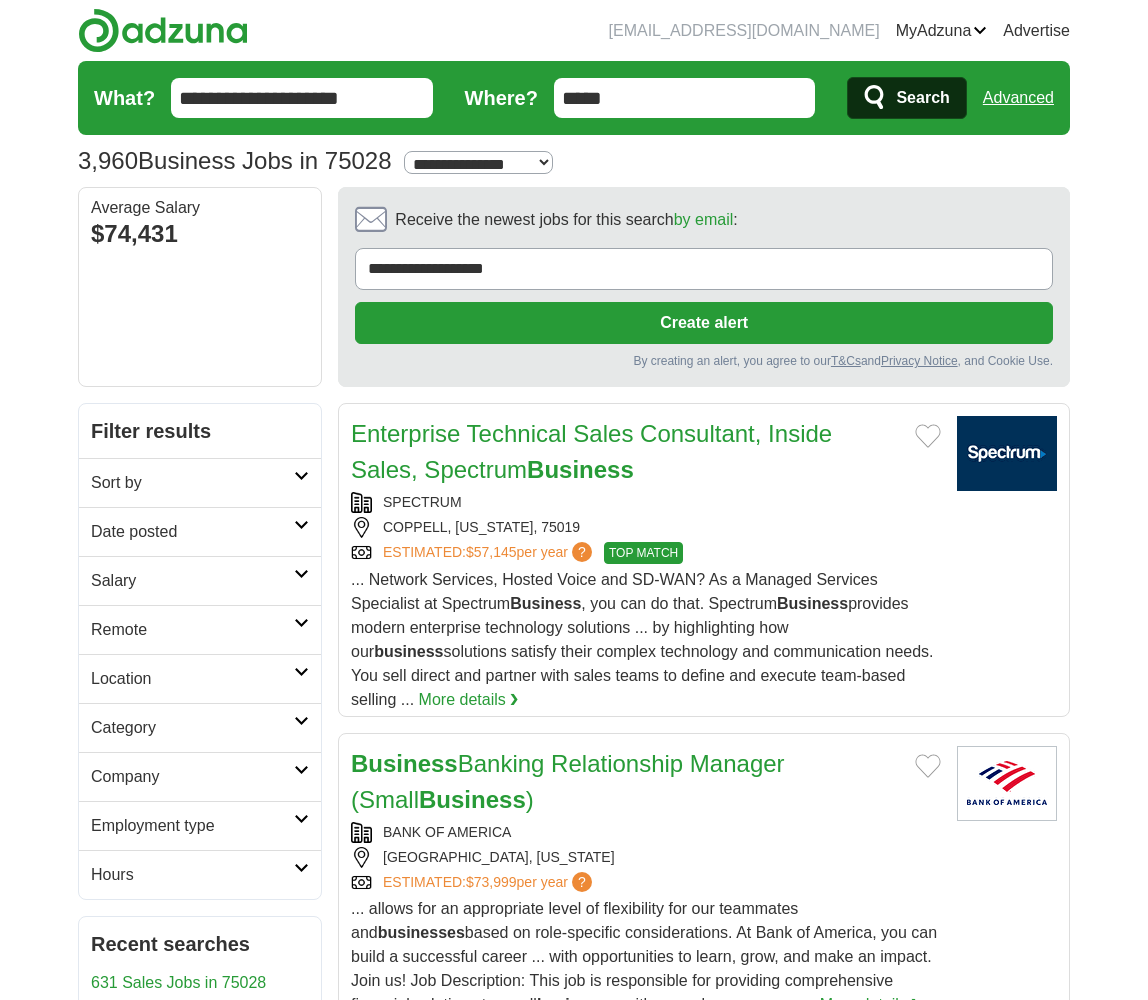 click on "Search" at bounding box center (922, 98) 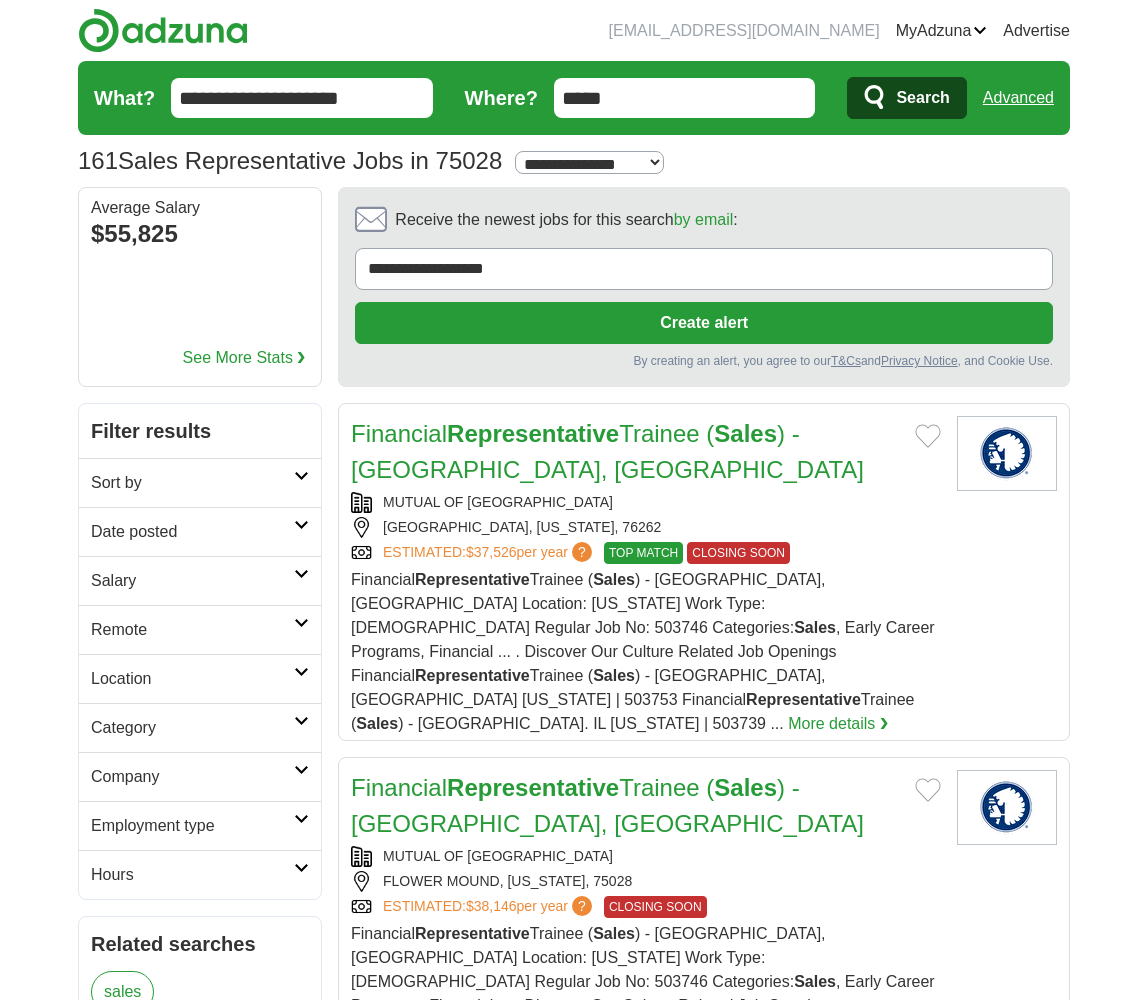 scroll, scrollTop: 0, scrollLeft: 0, axis: both 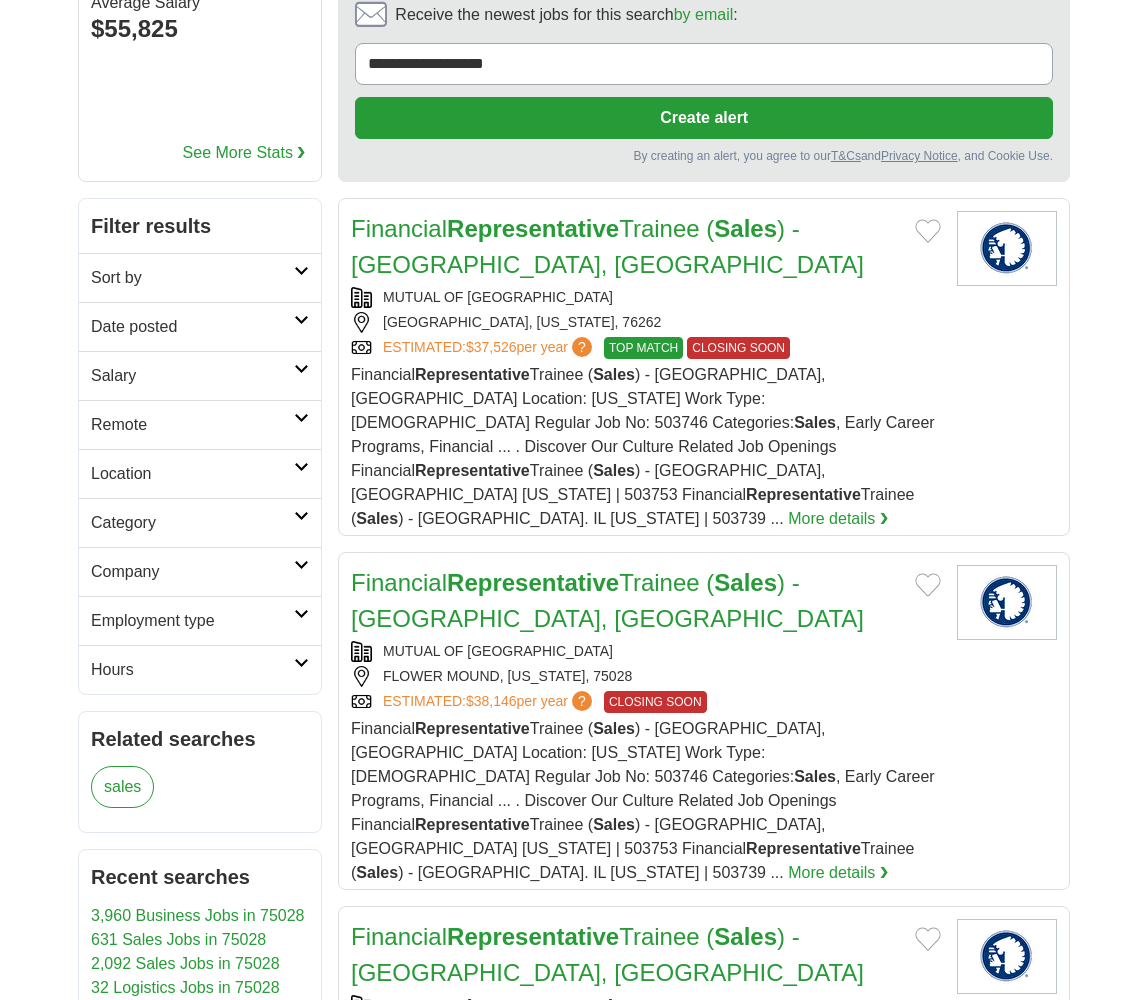 click on "Salary" at bounding box center [192, 376] 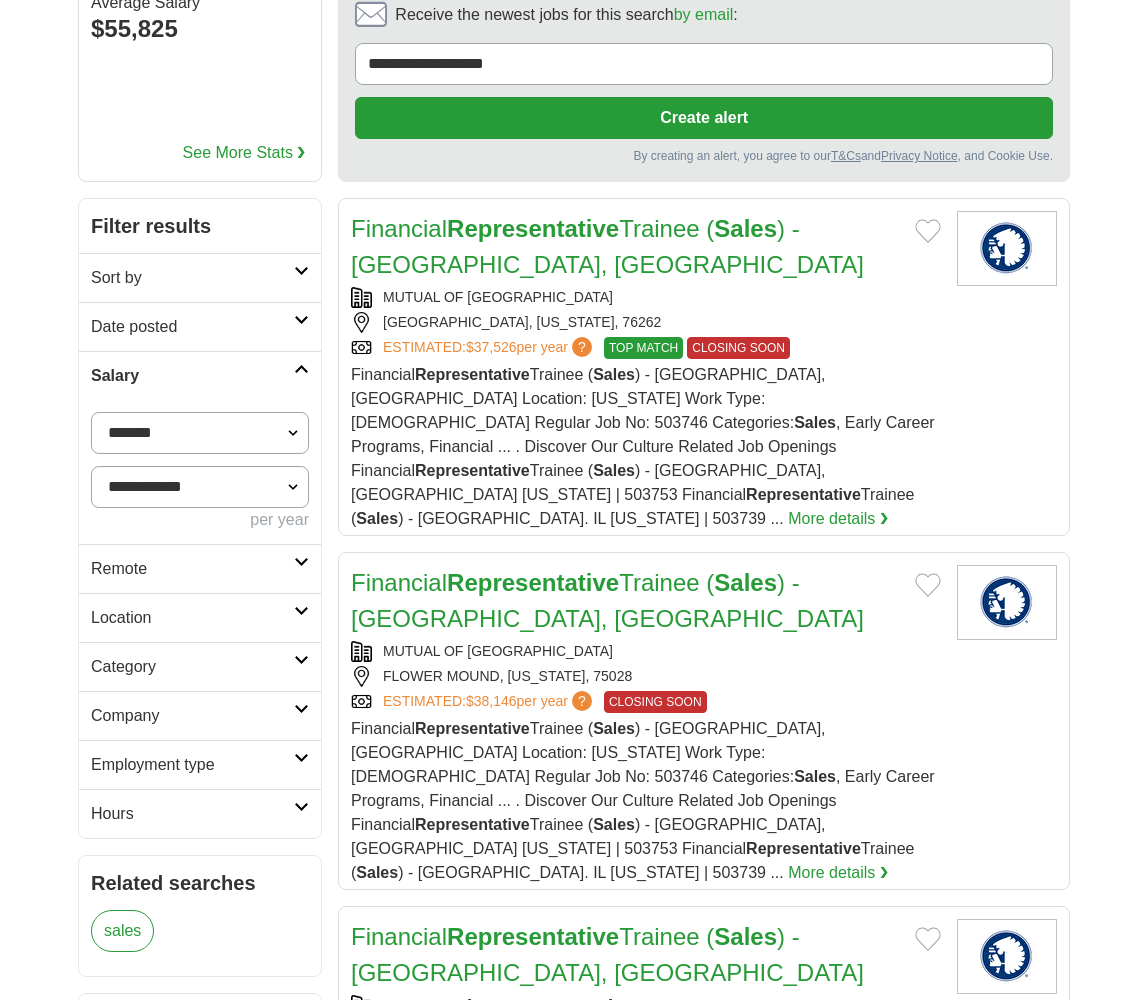 select on "*****" 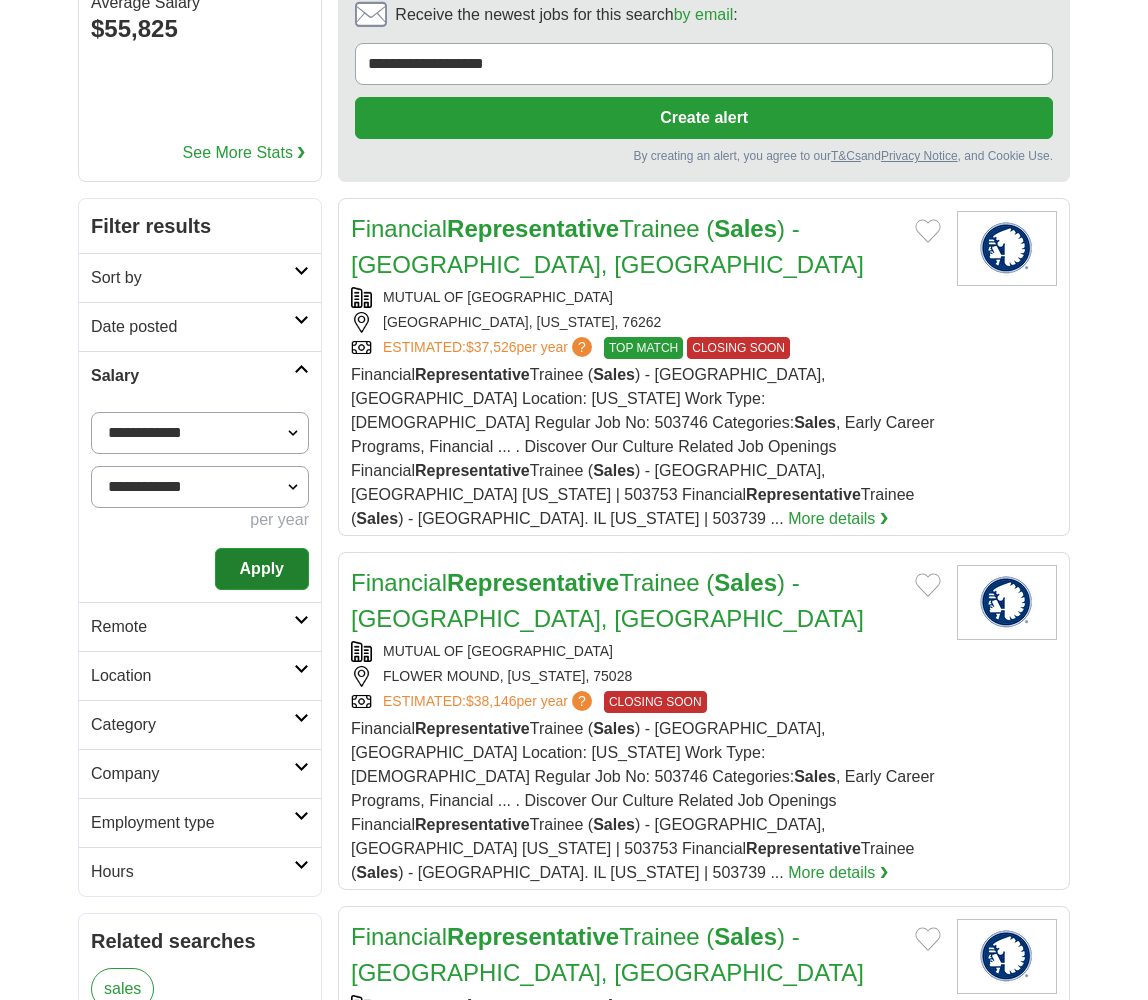 click on "Apply" at bounding box center [262, 569] 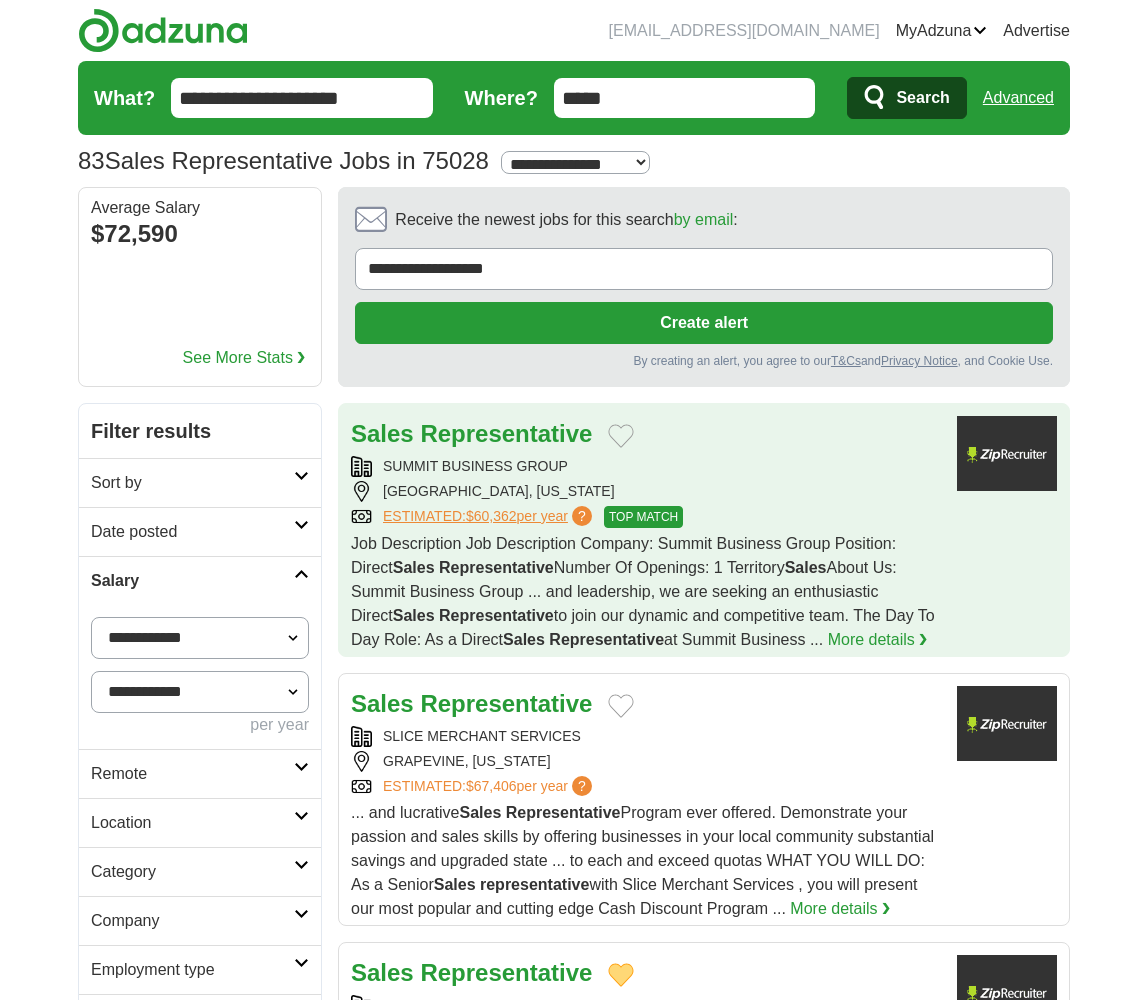 scroll, scrollTop: 0, scrollLeft: 0, axis: both 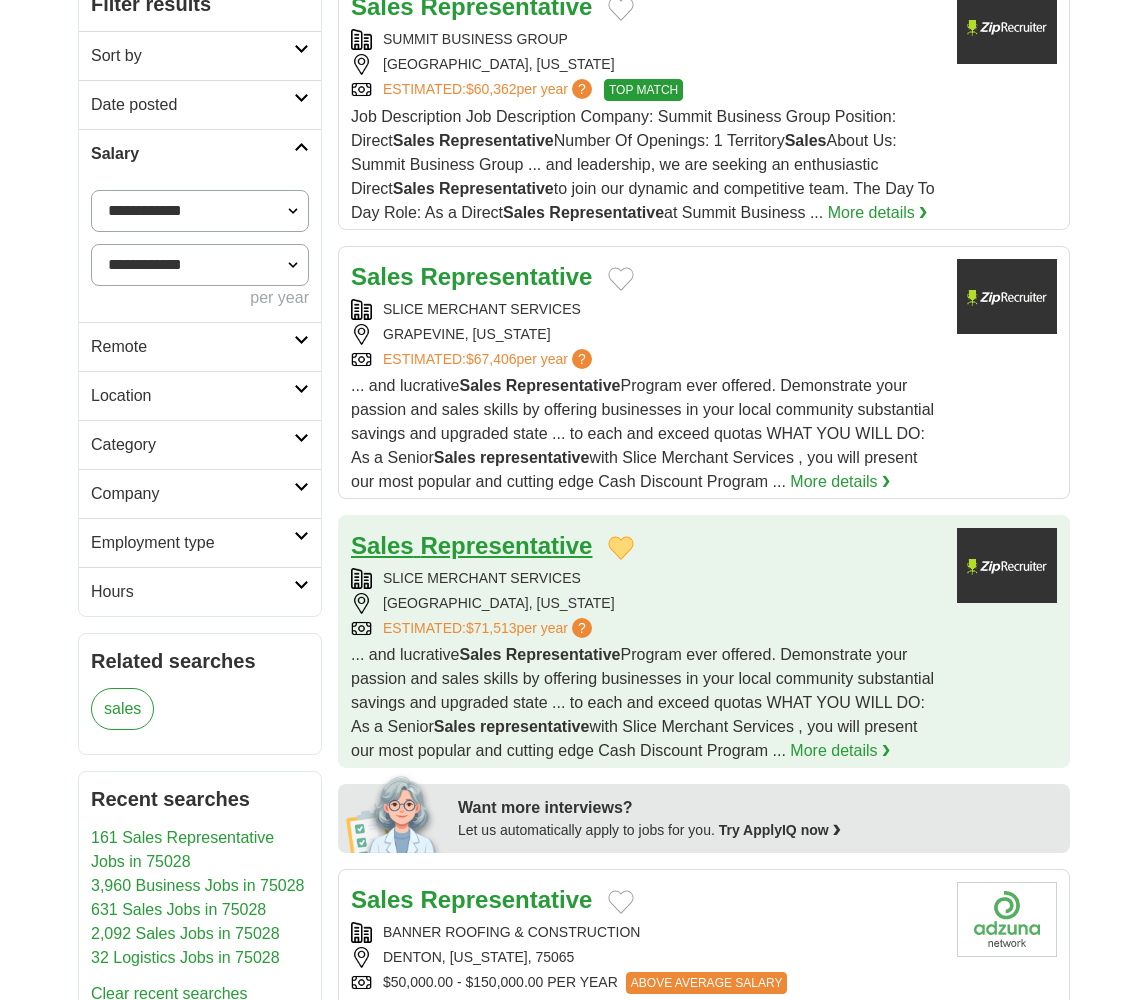 click on "Representative" at bounding box center [506, 545] 